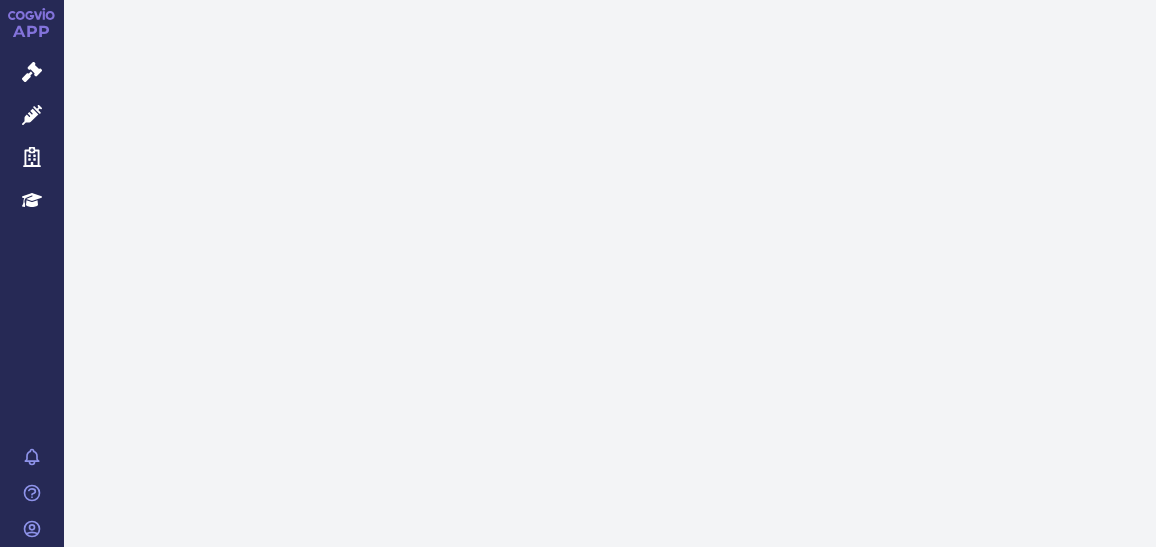 scroll, scrollTop: 0, scrollLeft: 0, axis: both 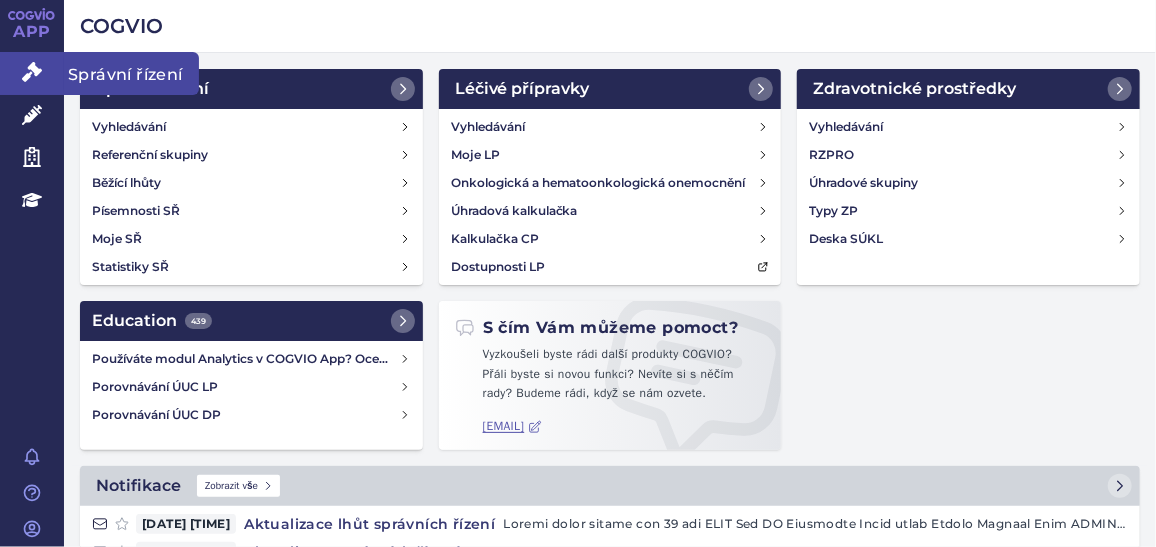 click 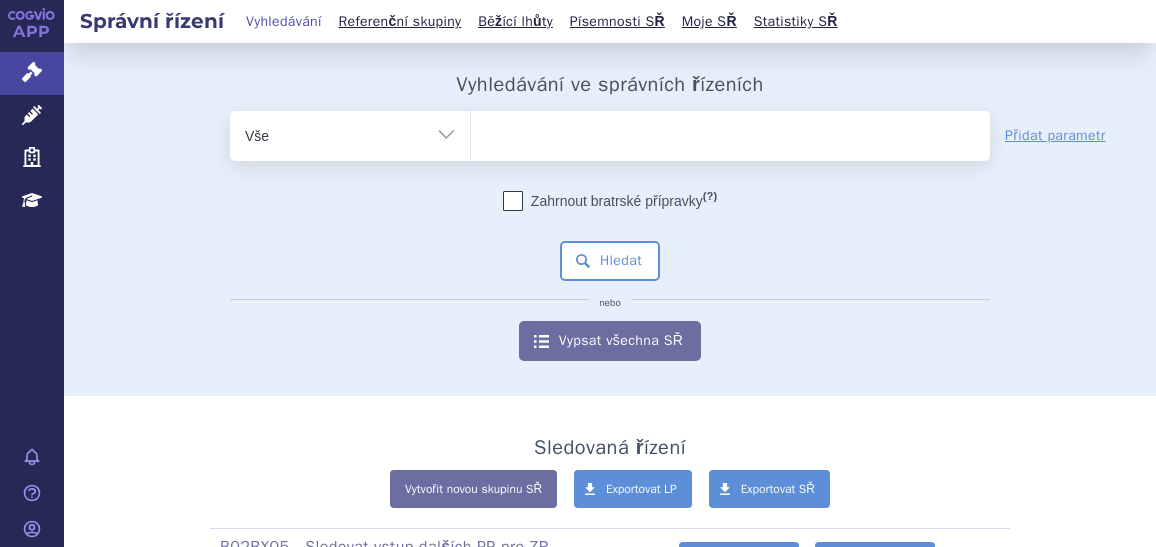 scroll, scrollTop: 0, scrollLeft: 0, axis: both 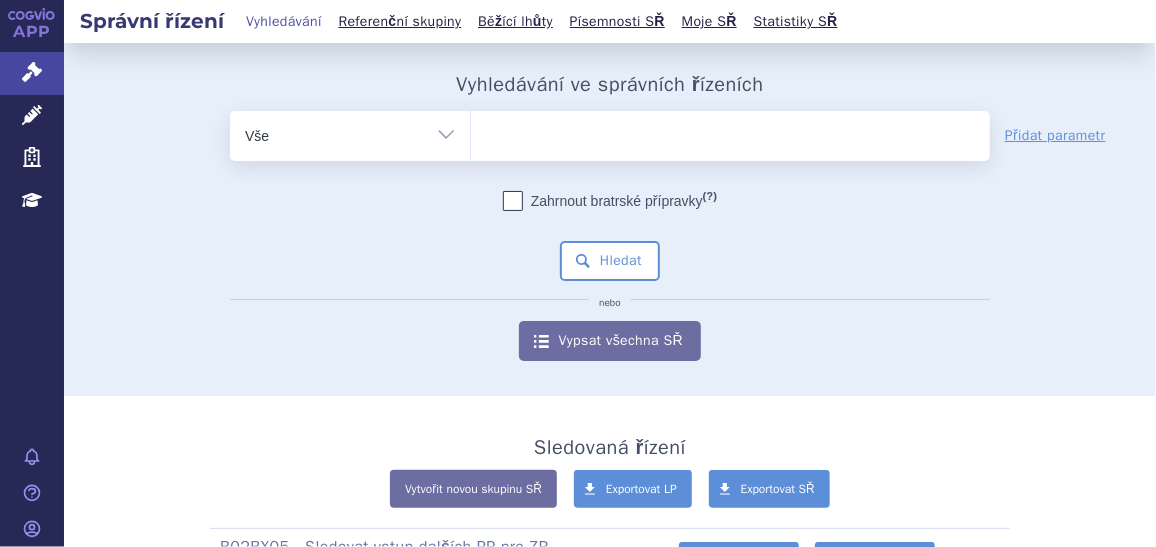 click on "Vše
Spisová značka
Typ SŘ
Přípravek/SUKL kód
Účastník/Držitel" at bounding box center [350, 133] 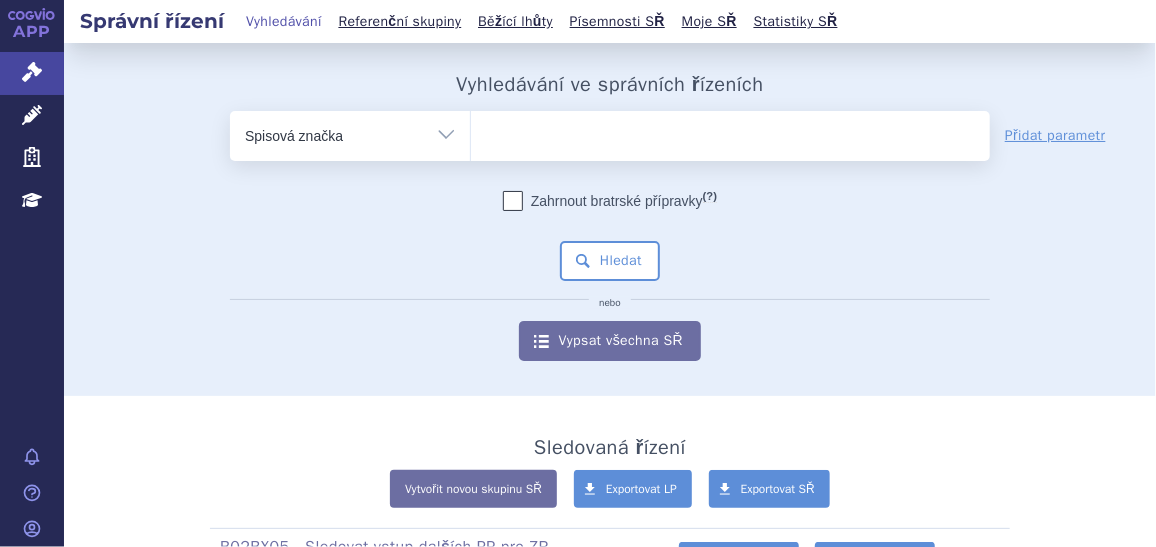 click on "Vše
Spisová značka
Typ SŘ
Přípravek/SUKL kód
Účastník/Držitel" at bounding box center (350, 133) 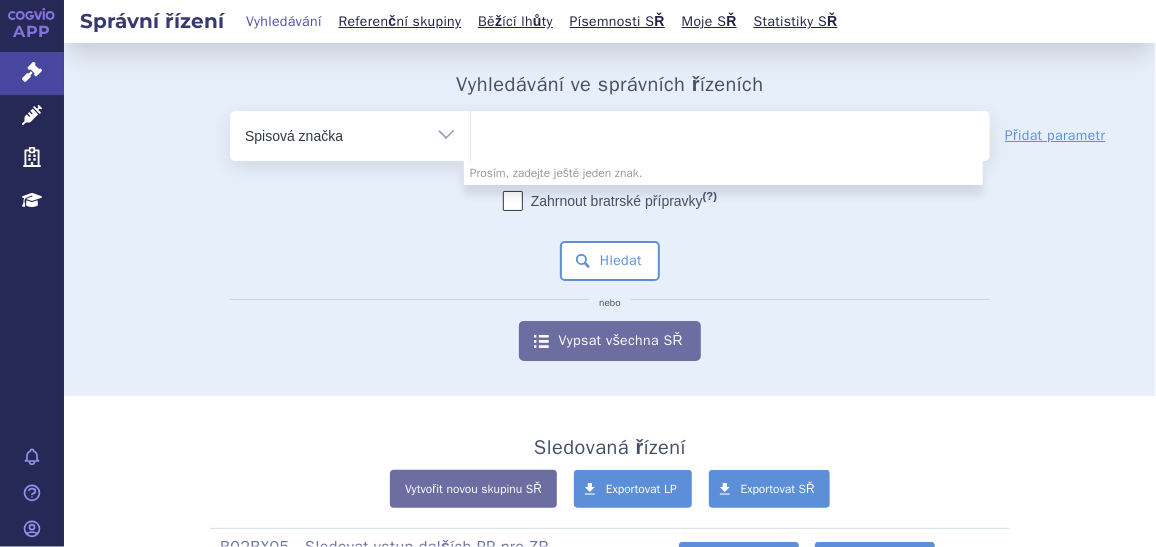 paste on "SUKLS232418/2024" 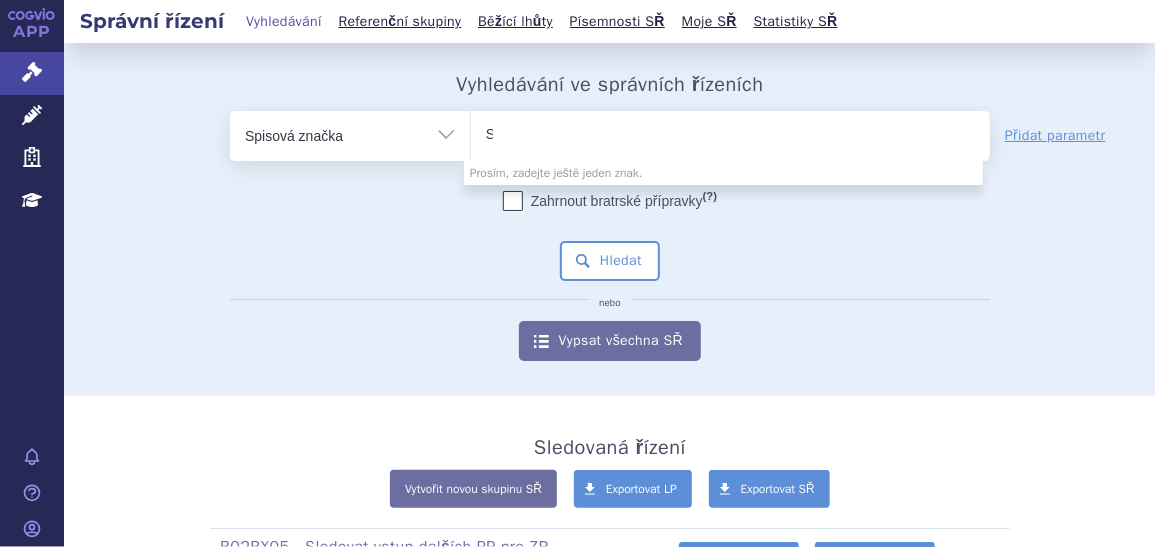 type 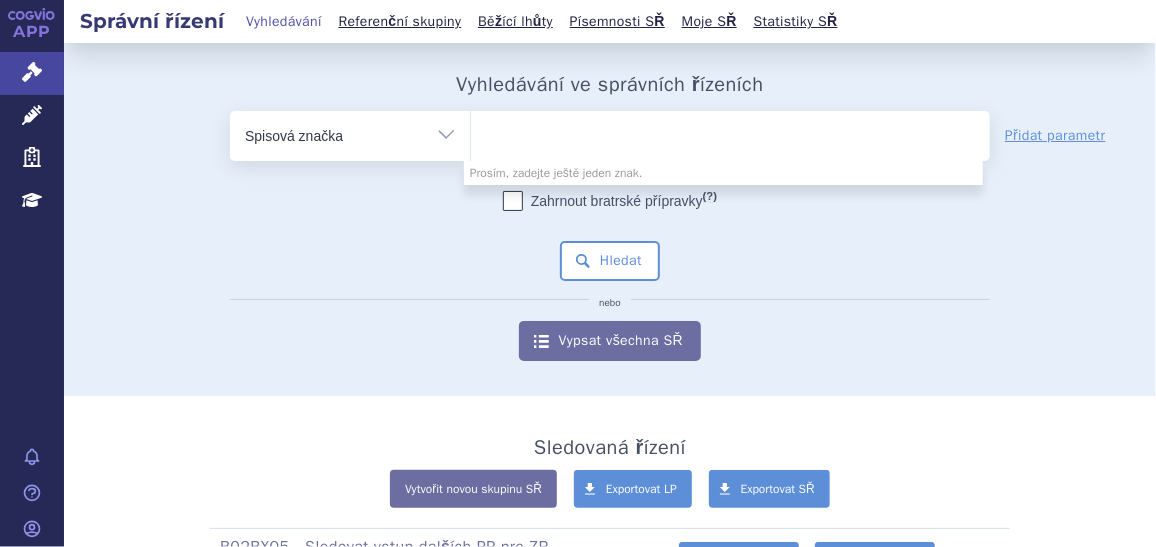 select on "SUKLS232418/2024" 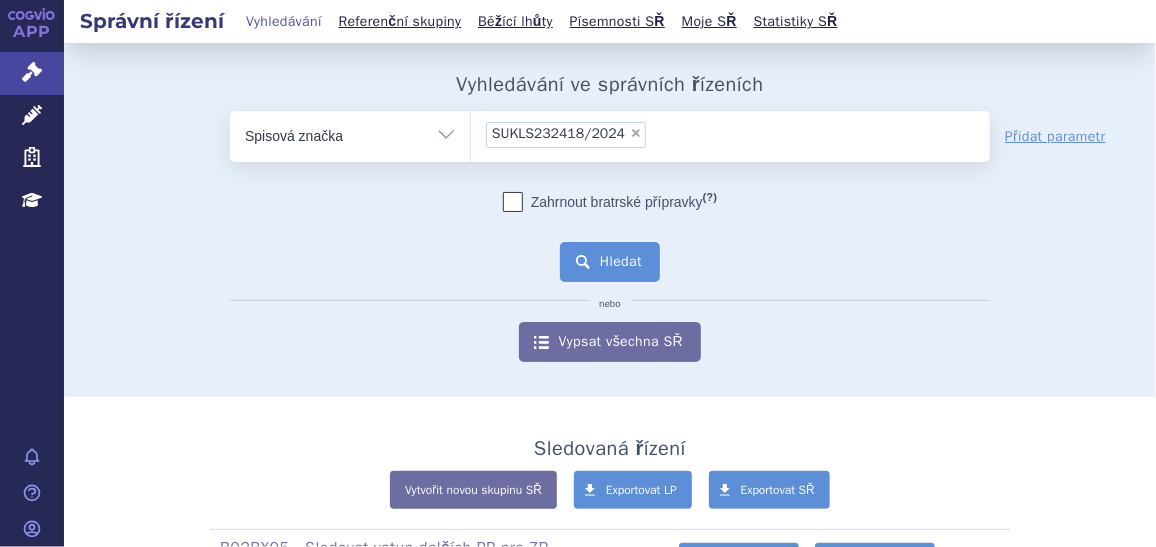 click on "Hledat" at bounding box center (610, 262) 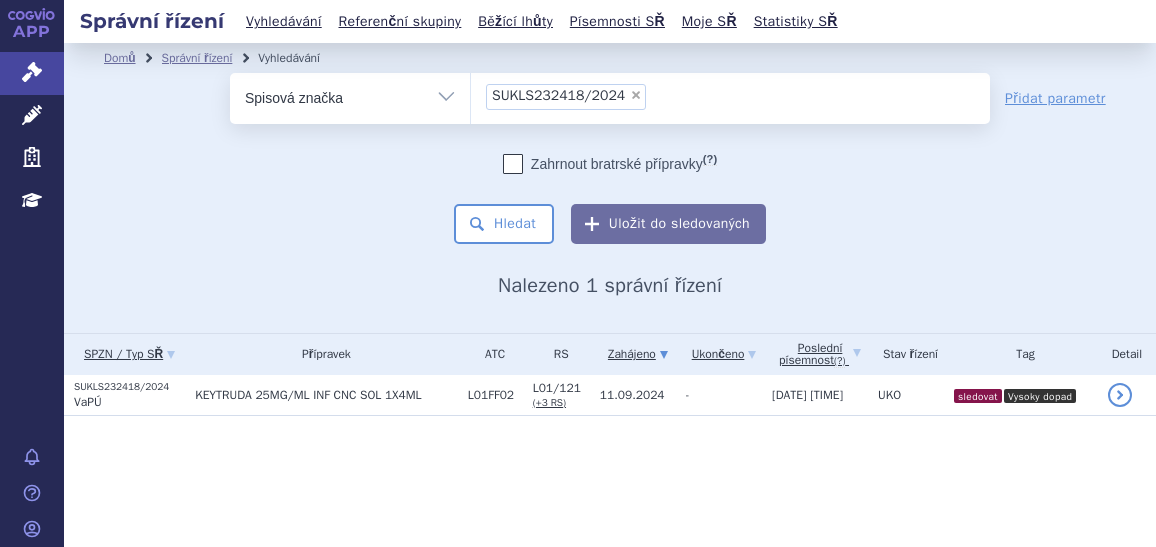 scroll, scrollTop: 0, scrollLeft: 0, axis: both 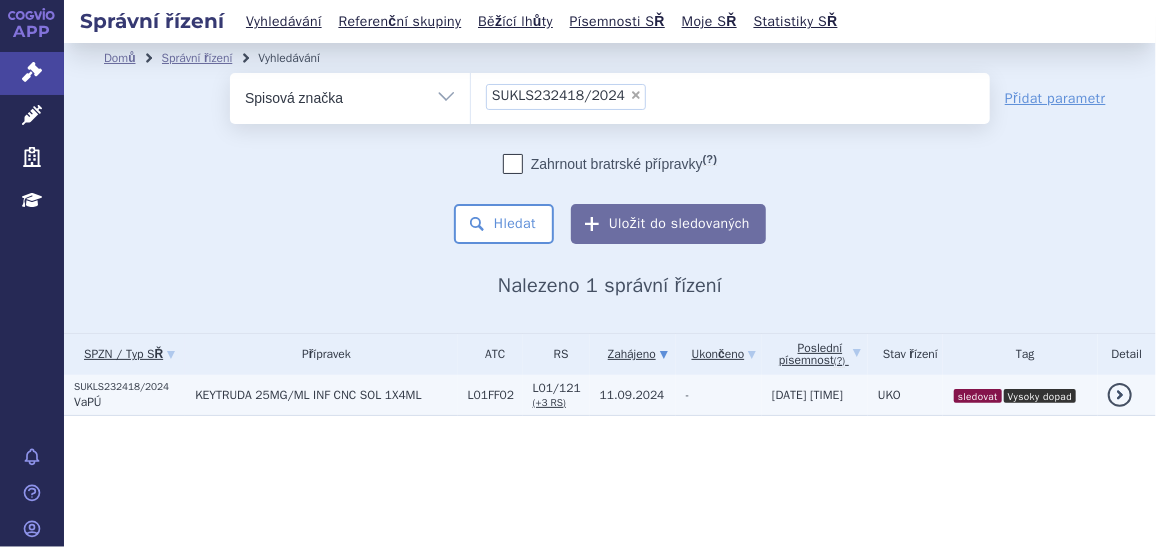 click on "VaPÚ" at bounding box center [88, 402] 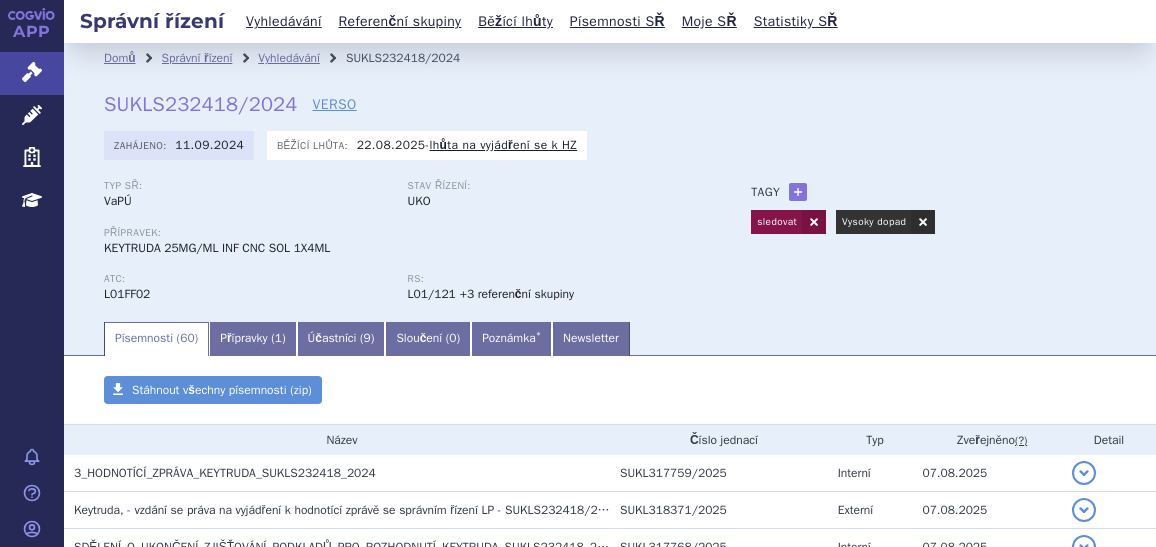 scroll, scrollTop: 0, scrollLeft: 0, axis: both 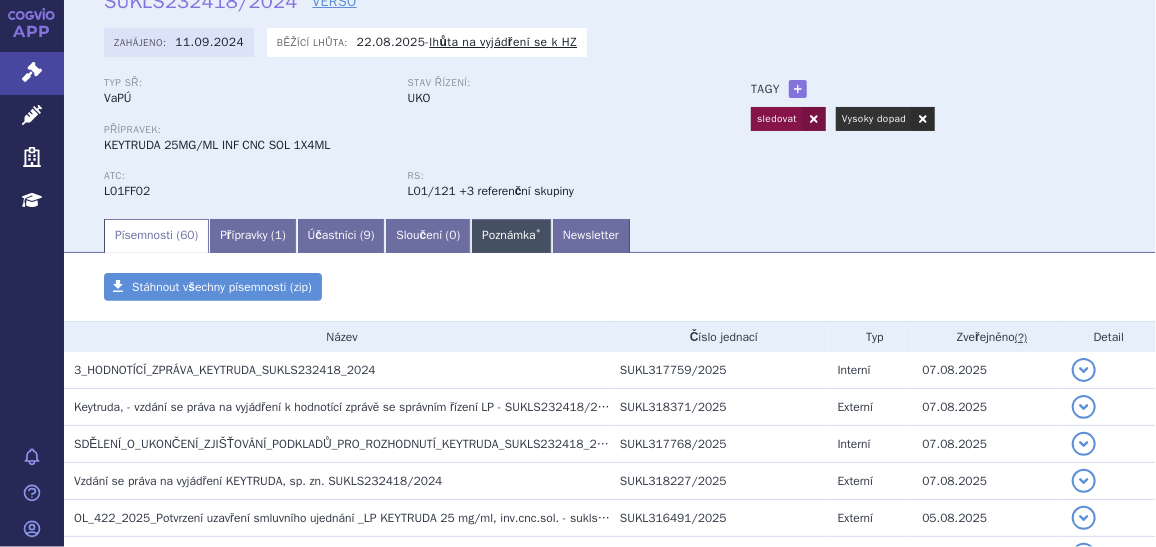 click on "Poznámka
*" at bounding box center [511, 236] 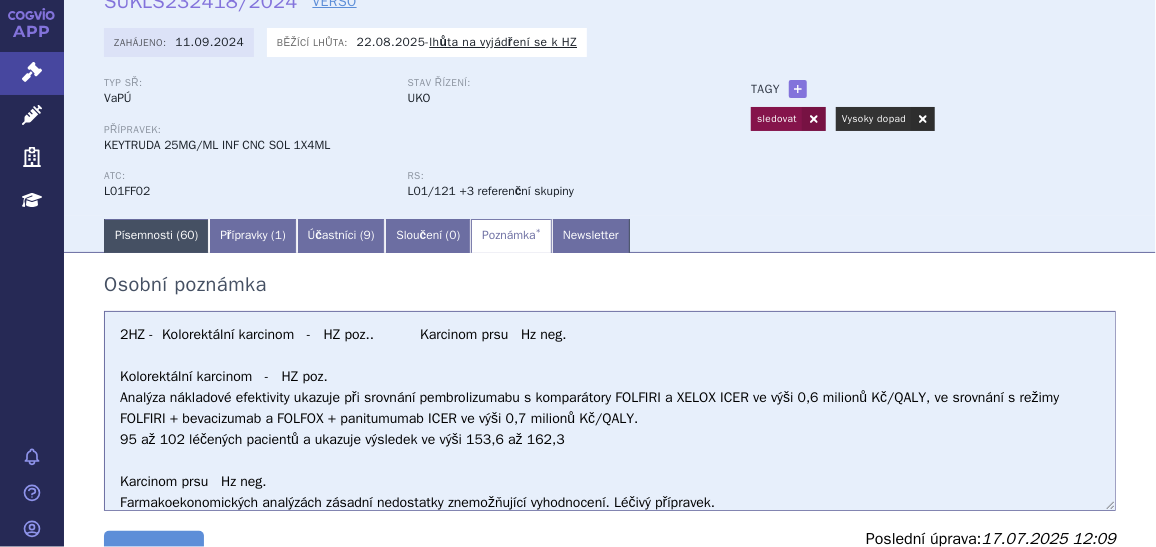 click on "Písemnosti ( 60 )" at bounding box center (156, 236) 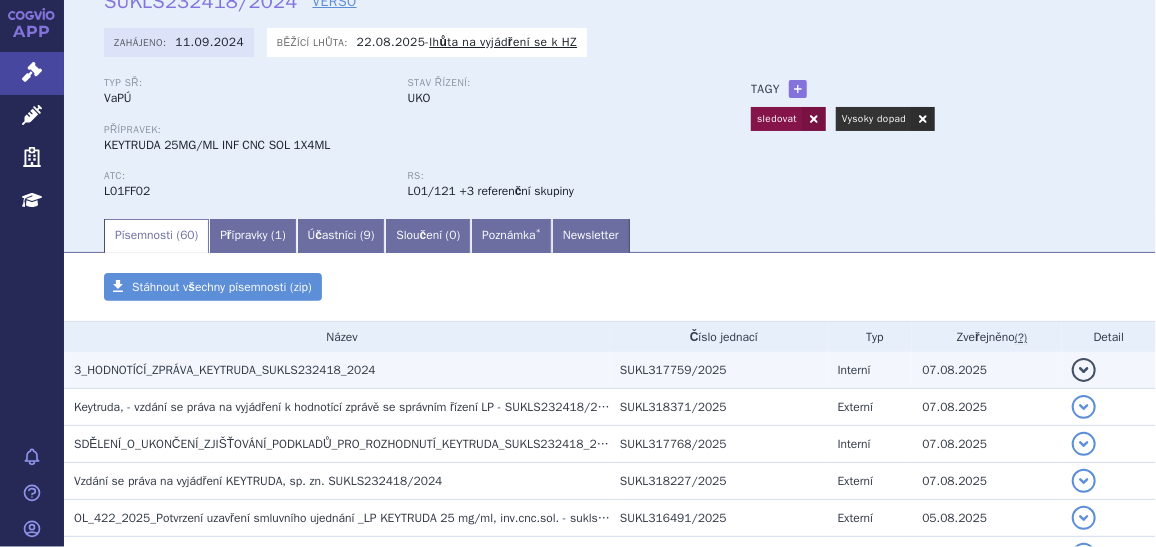 click on "detail" at bounding box center [1084, 370] 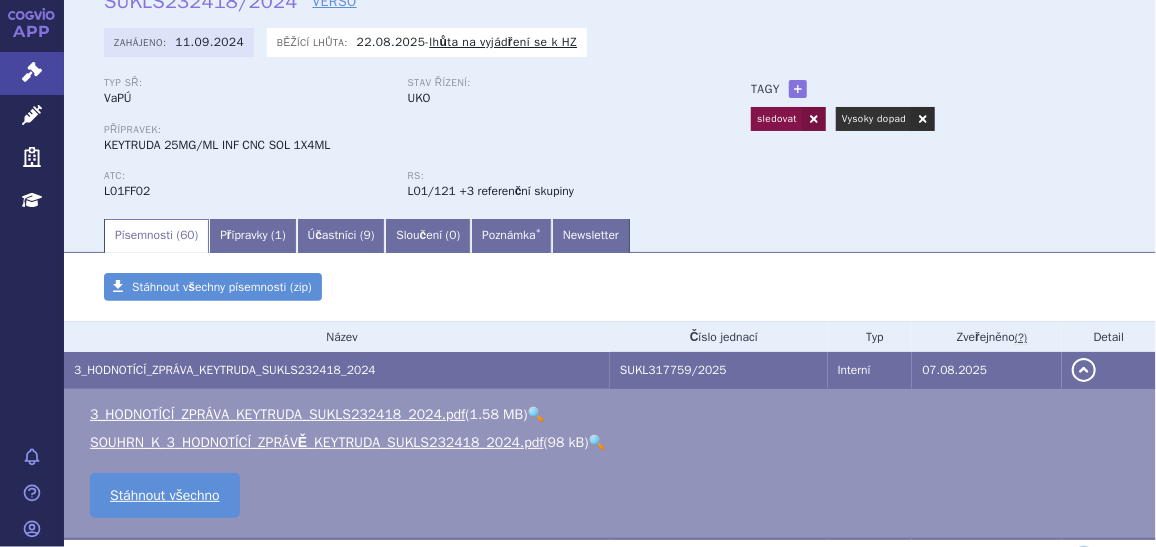 click on "🔍" at bounding box center (597, 442) 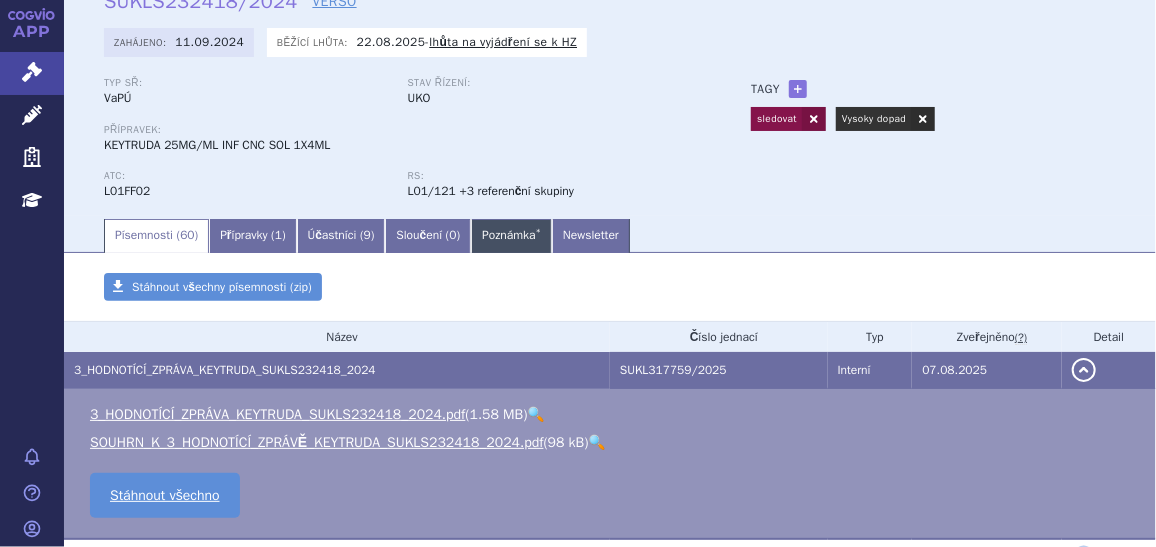 click on "Poznámka
*" at bounding box center (511, 236) 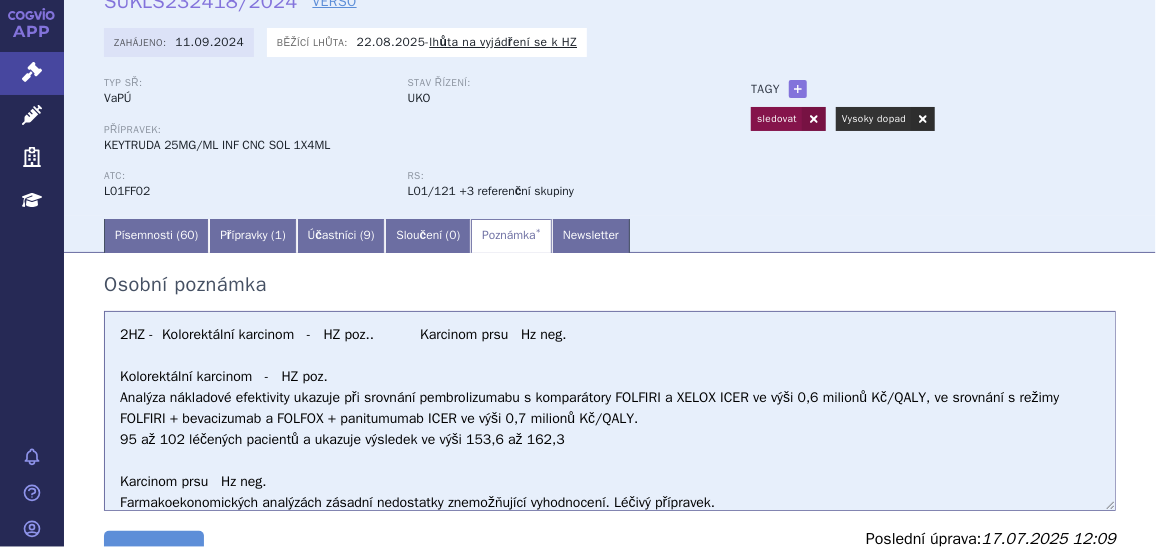 click on "2HZ -  Kolorektální karcinom   -   HZ poz..           Karcinom prsu   Hz neg.
Kolorektální karcinom   -   HZ poz.
Analýza nákladové efektivity ukazuje při srovnání pembrolizumabu s komparátory FOLFIRI a XELOX ICER ve výši 0,6 milionů Kč/QALY, ve srovnání s režimy FOLFIRI + bevacizumab a FOLFOX + panitumumab ICER ve výši 0,7 milionů Kč/QALY.
95 až 102 léčených pacientů a ukazuje výsledek ve výši 153,6 až 162,3
Karcinom prsu   Hz neg.
Farmakoekonomických analýzách zásadní nedostatky znemožňující vyhodnocení. Léčivý přípravek.
Analýza dopadu na rozpočet odhaduje 506 až 523 pacientů zahajujících léčbu ročně a ukazuje výsledek ve výši  723,1 až 857,8 mil. Kč
UHR  - 63 428,80 v HZ   mame S a Lim" at bounding box center [610, 411] 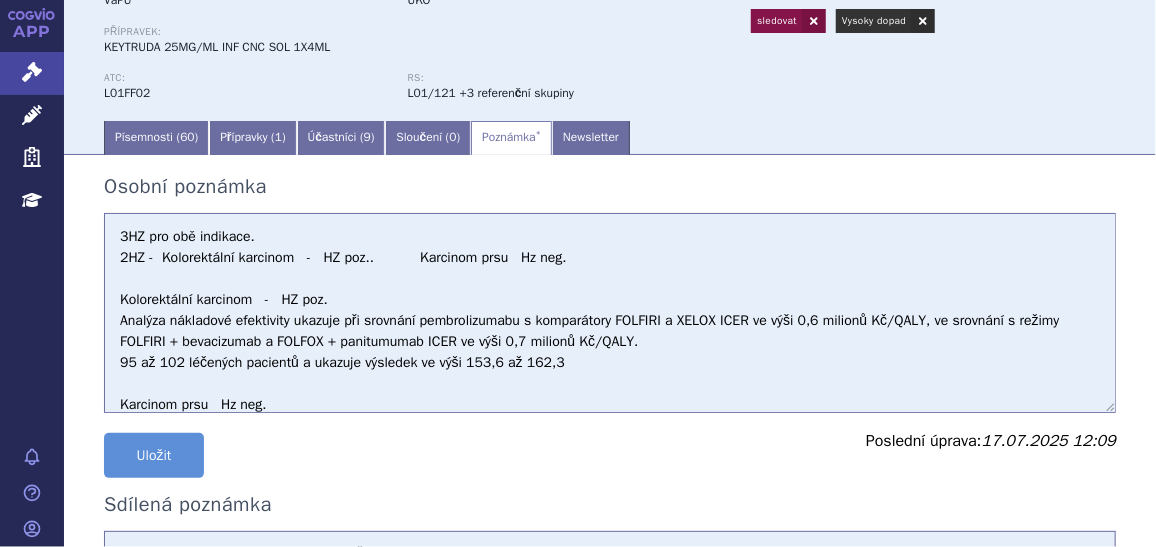 scroll, scrollTop: 202, scrollLeft: 0, axis: vertical 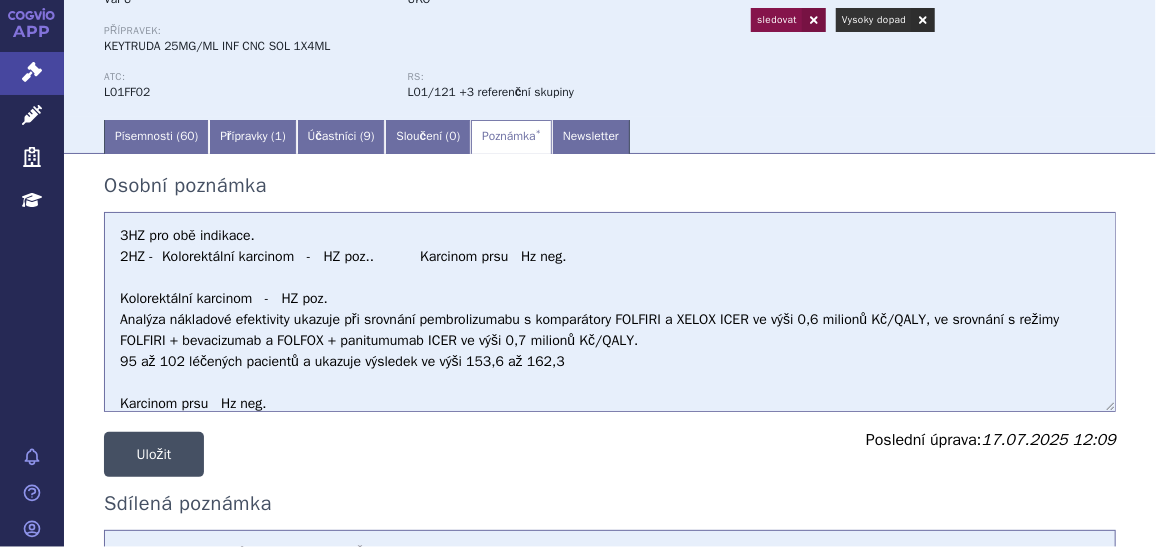 type on "3HZ pro obě indikace.
2HZ -  Kolorektální karcinom   -   HZ poz..           Karcinom prsu   Hz neg.
Kolorektální karcinom   -   HZ poz.
Analýza nákladové efektivity ukazuje při srovnání pembrolizumabu s komparátory FOLFIRI a XELOX ICER ve výši 0,6 milionů Kč/QALY, ve srovnání s režimy FOLFIRI + bevacizumab a FOLFOX + panitumumab ICER ve výši 0,7 milionů Kč/QALY.
95 až 102 léčených pacientů a ukazuje výsledek ve výši 153,6 až 162,3
Karcinom prsu   Hz neg.
Farmakoekonomických analýzách zásadní nedostatky znemožňující vyhodnocení. Léčivý přípravek.
Analýza dopadu na rozpočet odhaduje 506 až 523 pacientů zahajujících léčbu ročně a ukazuje výsledek ve výši  723,1 až 857,8 mil. Kč
UHR  - 63 428,80 v HZ   mame S a Lim" 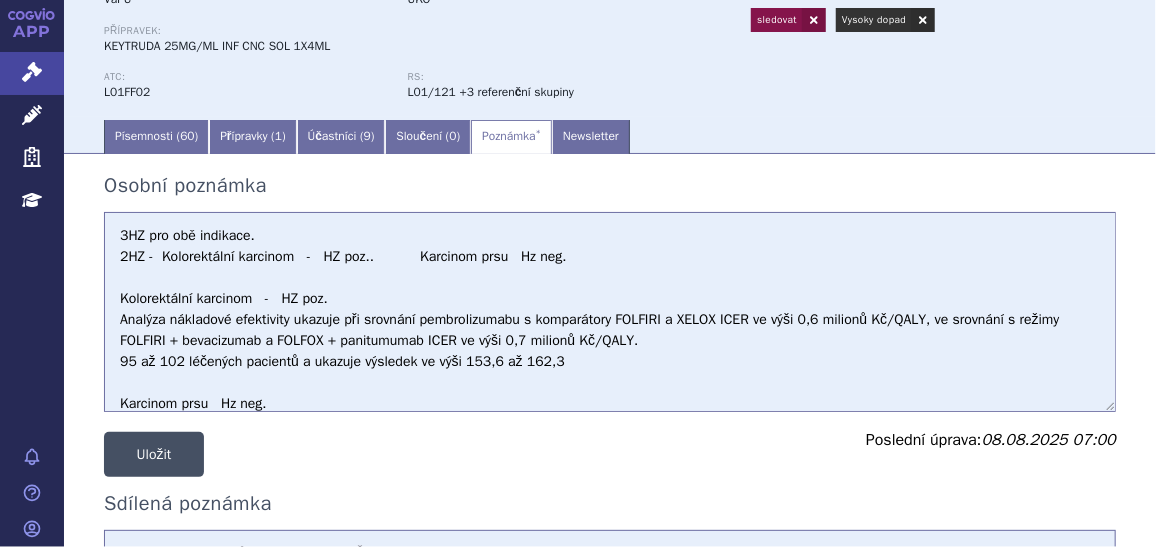 click on "Uložit" at bounding box center [154, 454] 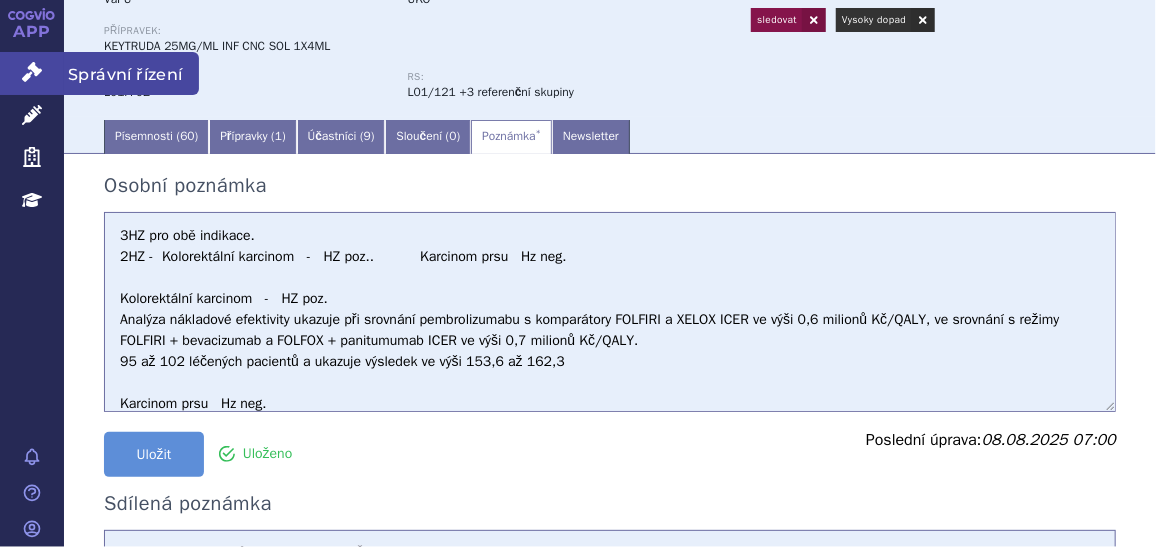 click 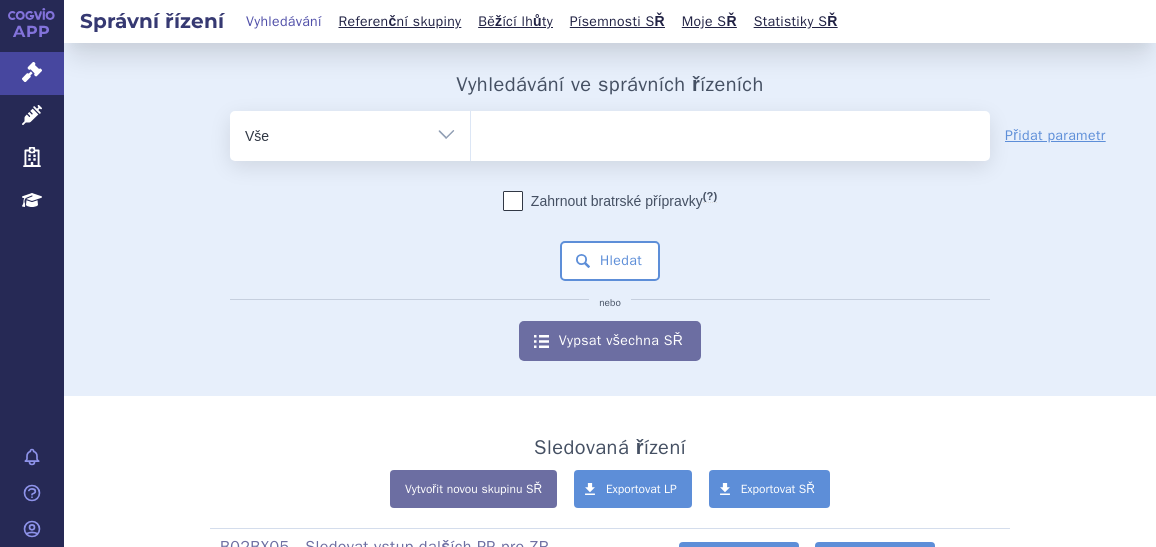 scroll, scrollTop: 0, scrollLeft: 0, axis: both 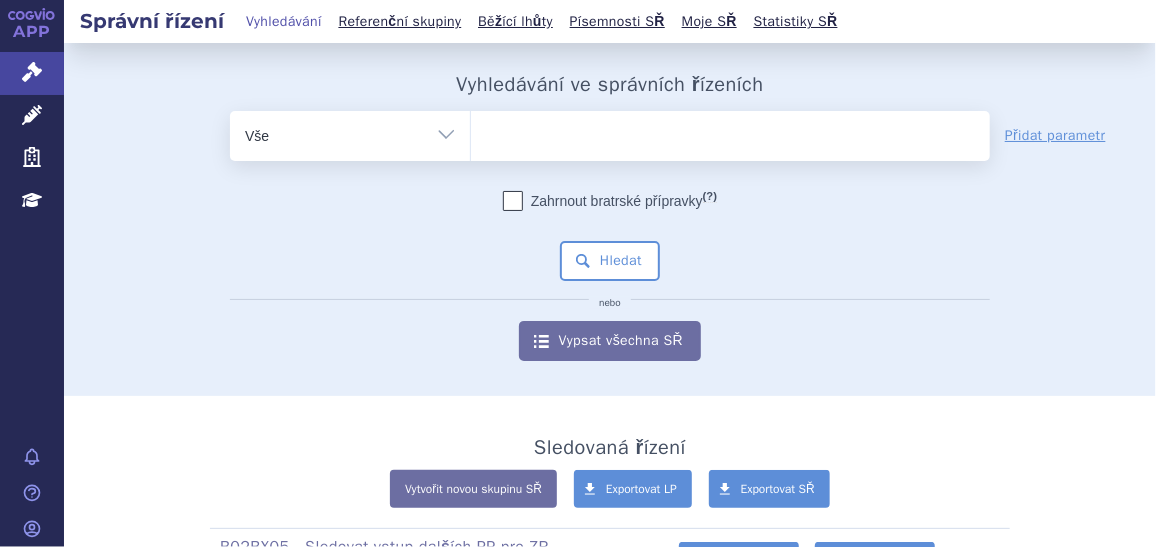 click on "Vše
Spisová značka
Typ SŘ
Přípravek/SUKL kód
Účastník/Držitel" at bounding box center [350, 133] 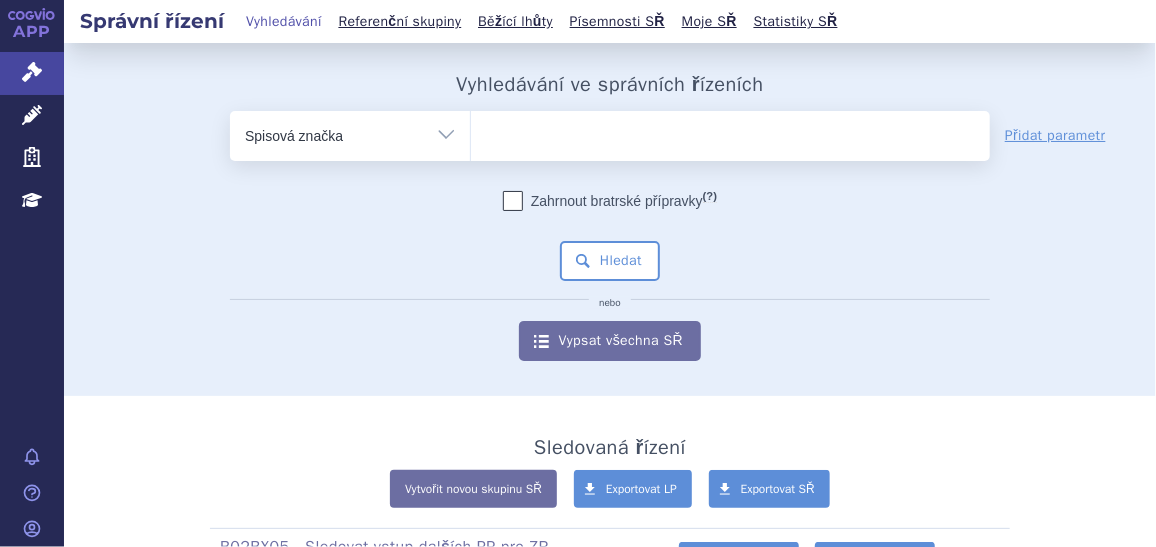 click on "Vše
Spisová značka
Typ SŘ
Přípravek/SUKL kód
Účastník/Držitel" at bounding box center (350, 133) 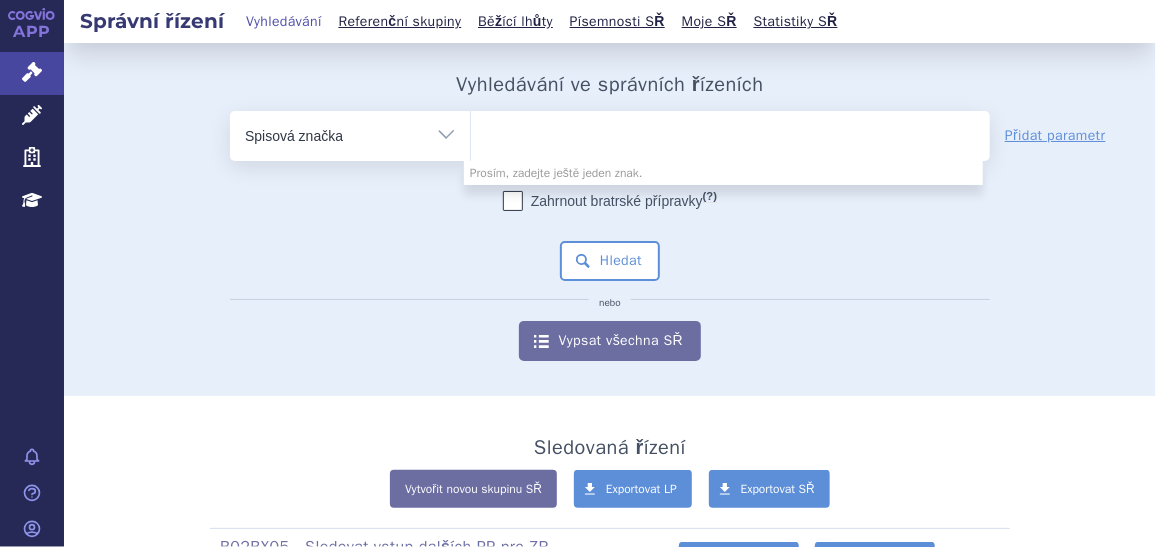 paste on "SUKLS84508/2025" 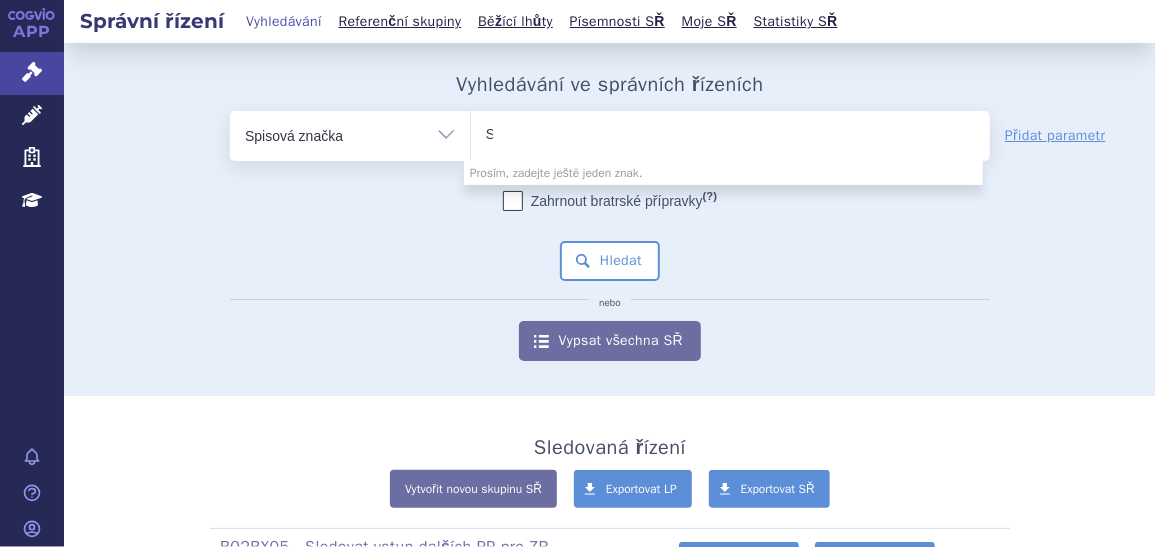type 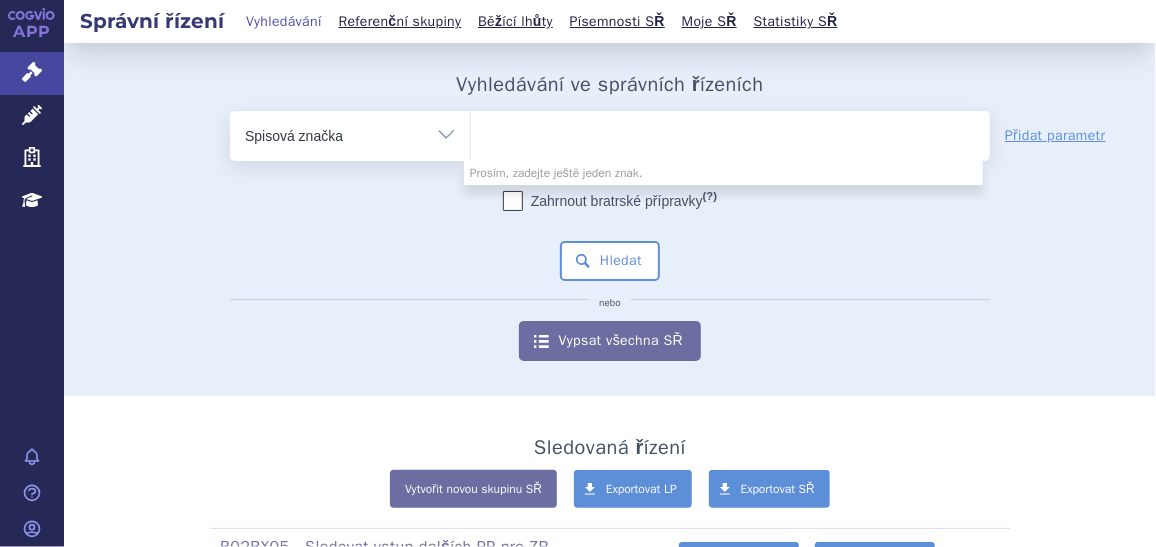 select on "SUKLS84508/2025" 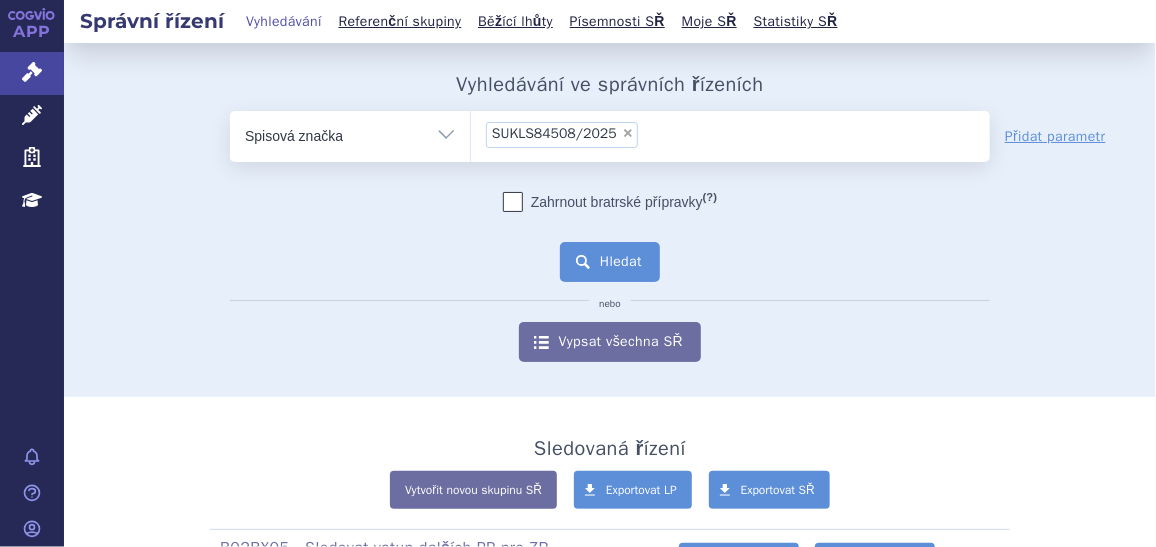 click on "Hledat" at bounding box center (610, 262) 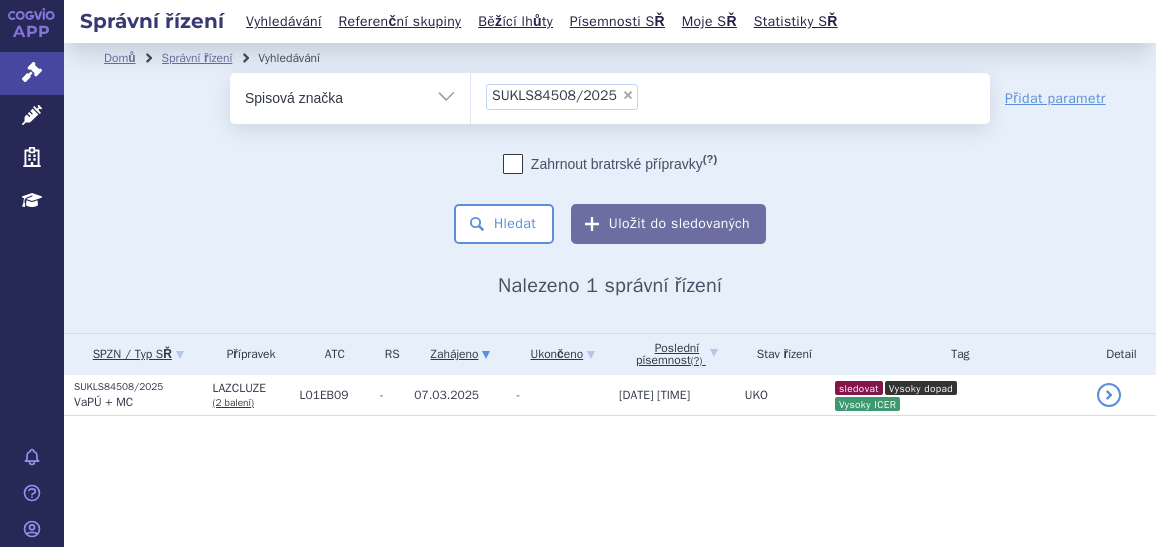 scroll, scrollTop: 0, scrollLeft: 0, axis: both 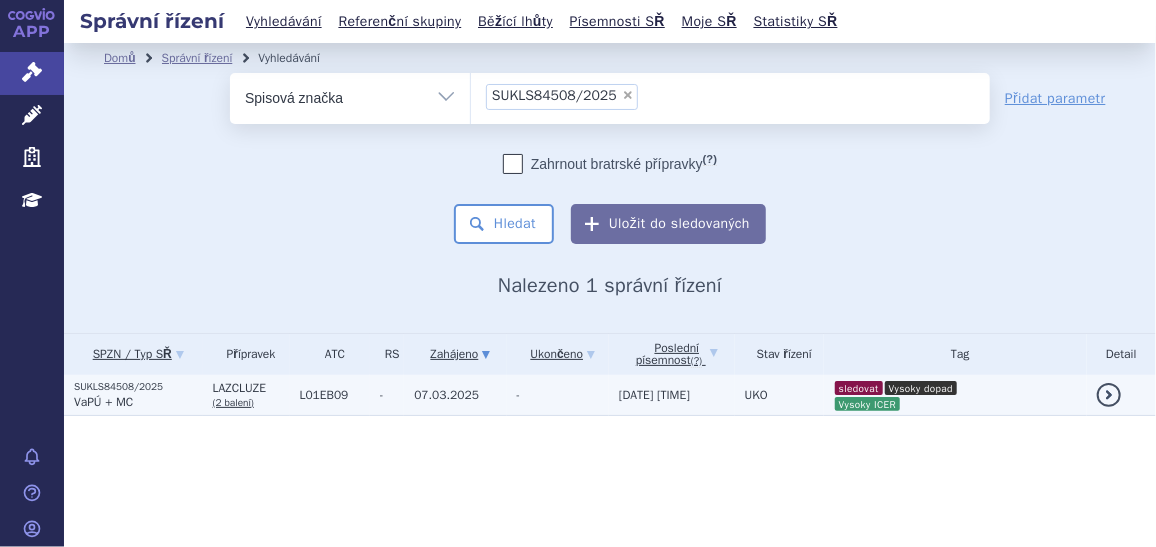 click on "SUKLS84508/2025" at bounding box center [138, 387] 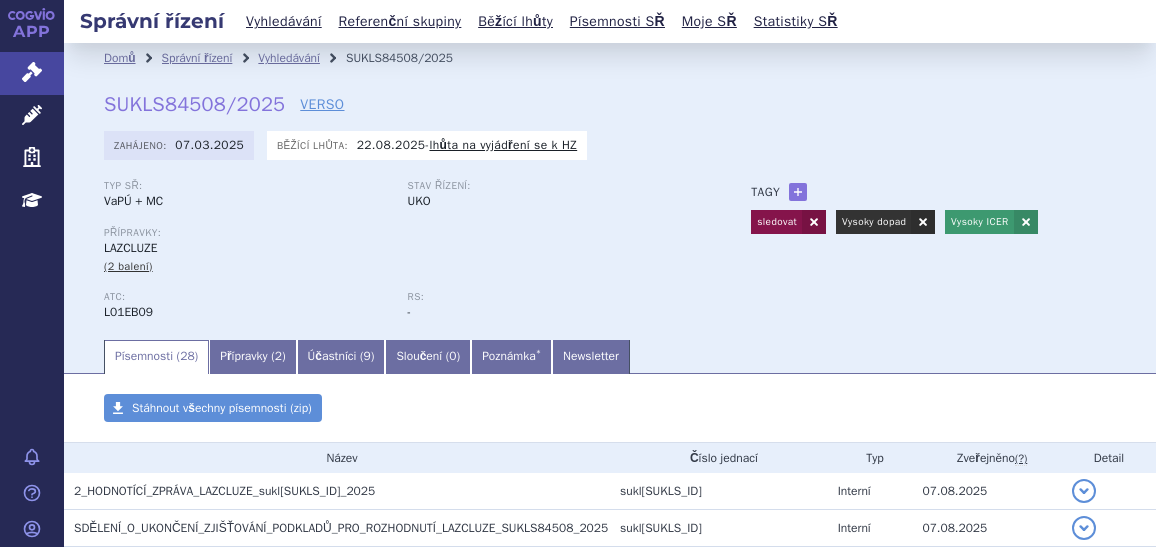 scroll, scrollTop: 0, scrollLeft: 0, axis: both 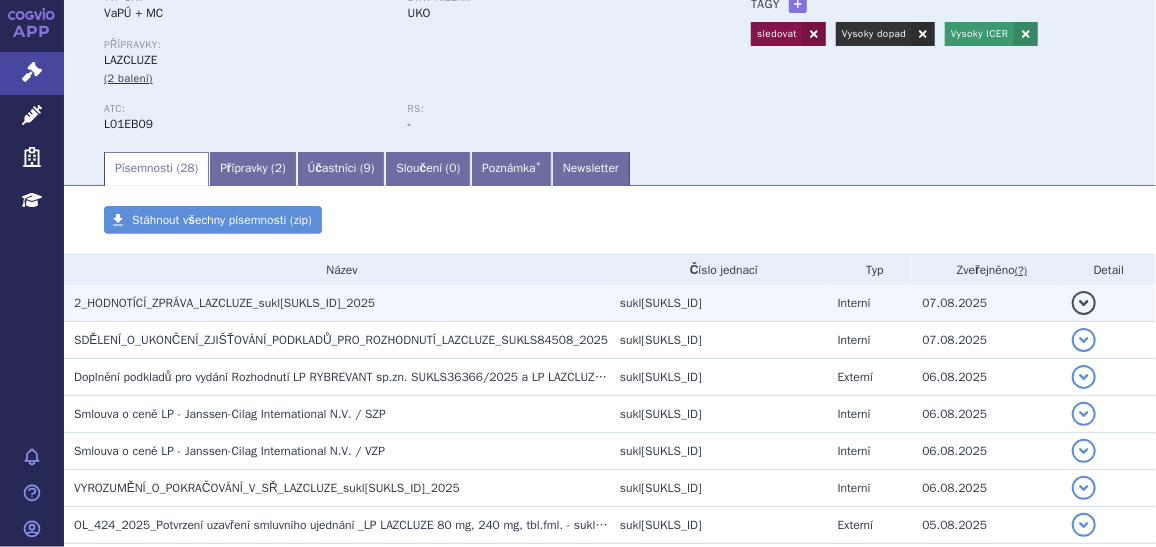 click on "2_HODNOTÍCÍ_ZPRÁVA_LAZCLUZE_SUKLS84508_2025" at bounding box center (224, 303) 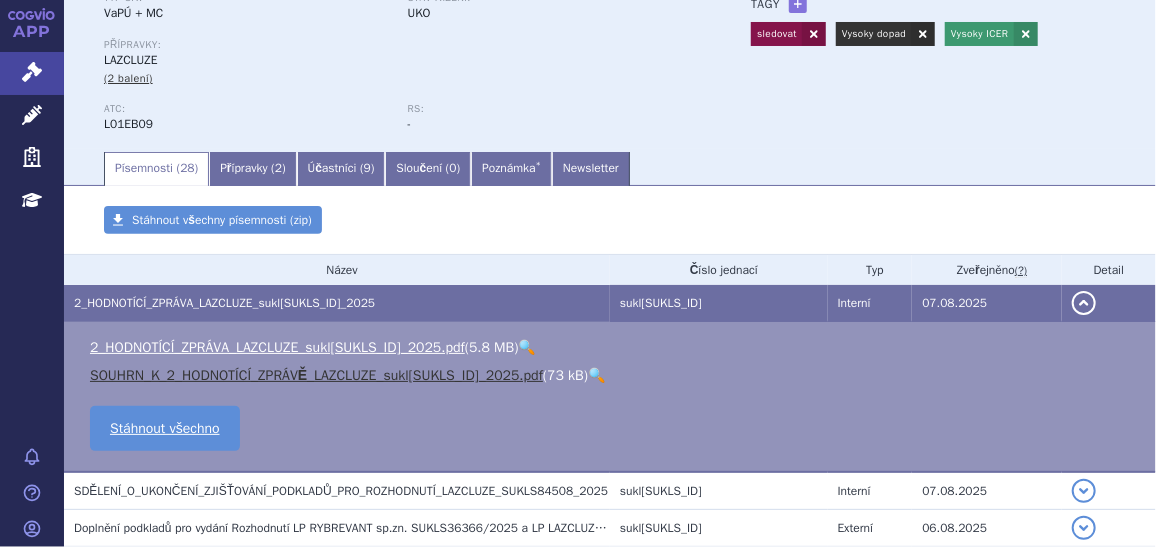 click on "SOUHRN_K_2_HODNOTÍCÍ_ZPRÁVĚ_LAZCLUZE_SUKLS84508_2025.pdf" at bounding box center [316, 375] 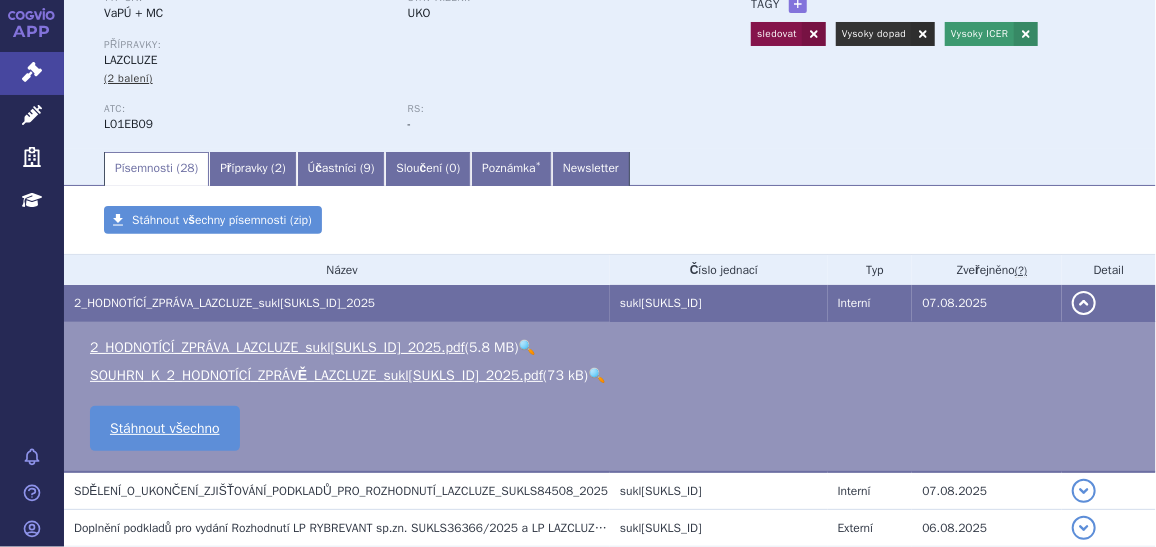 click on "🔍" at bounding box center (596, 375) 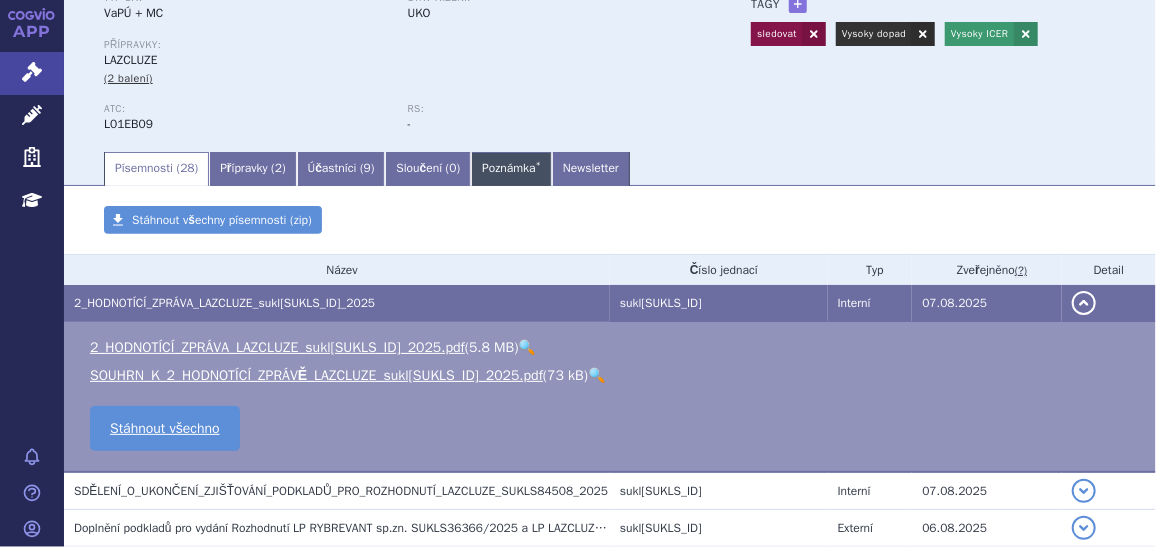 click on "Poznámka
*" at bounding box center (511, 169) 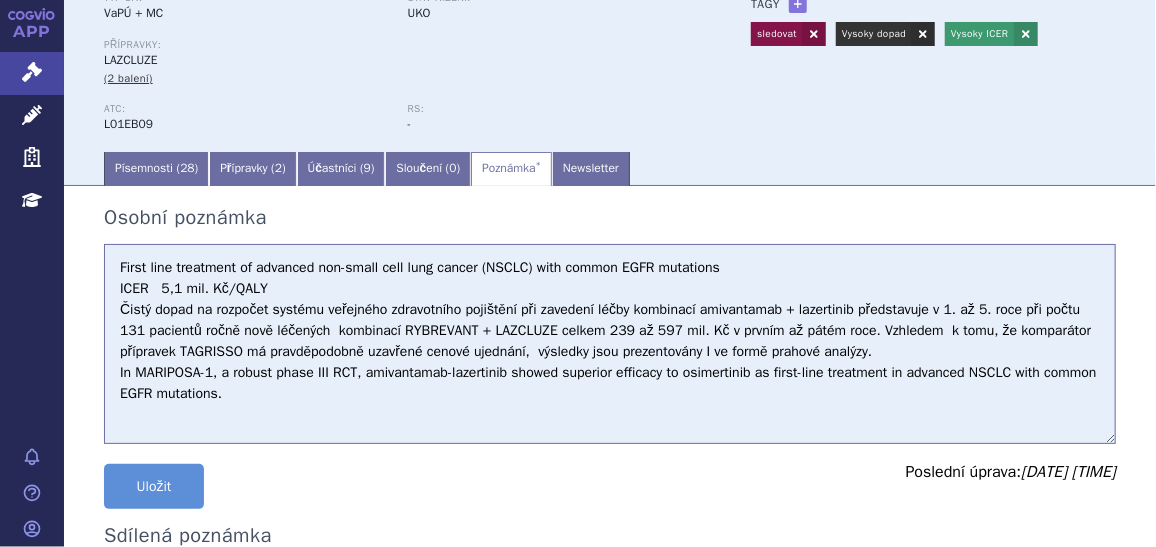 click on "First line treatment of advanced non-small cell lung cancer (NSCLC) with common EGFR mutations
ICER   5,1 mil. Kč/QALY
Čistý dopad na rozpočet systému veřejného zdravotního pojištění při zavedení léčby kombinací amivantamab + lazertinib představuje v 1. až 5. roce při počtu 131 pacientů ročně nově léčených  kombinací RYBREVANT + LAZCLUZE celkem 239 až 597 mil. Kč v prvním až pátém roce. Vzhledem  k tomu, že komparátor přípravek TAGRISSO má pravděpodobně uzavřené cenové ujednání,  výsledky jsou prezentovány I ve formě prahové analýzy.
In MARIPOSA-1, a robust phase III RCT, amivantamab-lazertinib showed superior efficacy to osimertinib as first-line treatment in advanced NSCLC with common EGFR mutations." at bounding box center (610, 344) 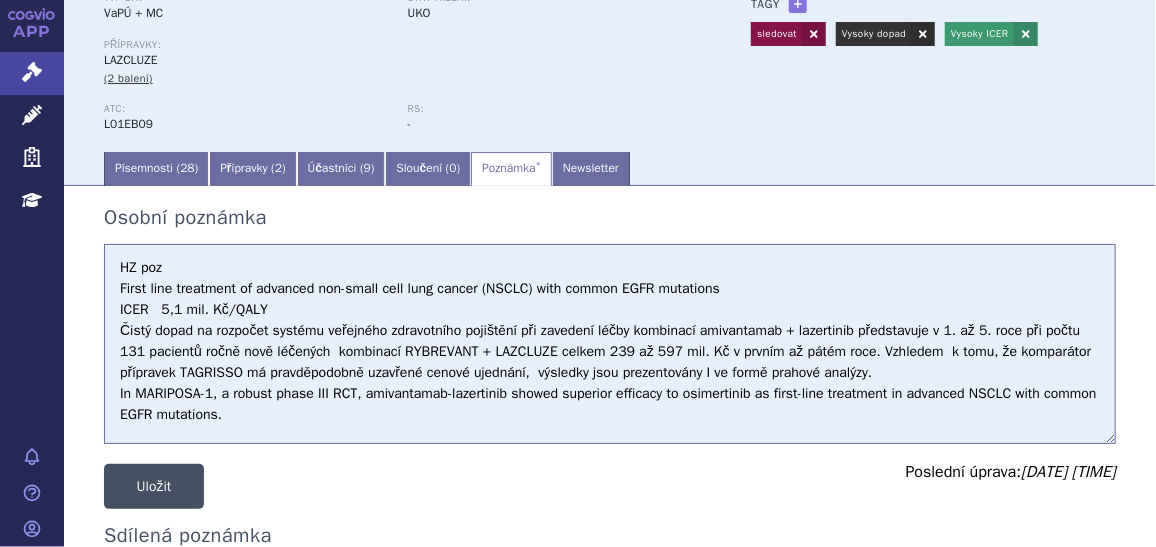 type on "HZ poz
First line treatment of advanced non-small cell lung cancer (NSCLC) with common EGFR mutations
ICER   5,1 mil. Kč/QALY
Čistý dopad na rozpočet systému veřejného zdravotního pojištění při zavedení léčby kombinací amivantamab + lazertinib představuje v 1. až 5. roce při počtu 131 pacientů ročně nově léčených  kombinací RYBREVANT + LAZCLUZE celkem 239 až 597 mil. Kč v prvním až pátém roce. Vzhledem  k tomu, že komparátor přípravek TAGRISSO má pravděpodobně uzavřené cenové ujednání,  výsledky jsou prezentovány I ve formě prahové analýzy.
In MARIPOSA-1, a robust phase III RCT, amivantamab-lazertinib showed superior efficacy to osimertinib as first-line treatment in advanced NSCLC with common EGFR mutations." 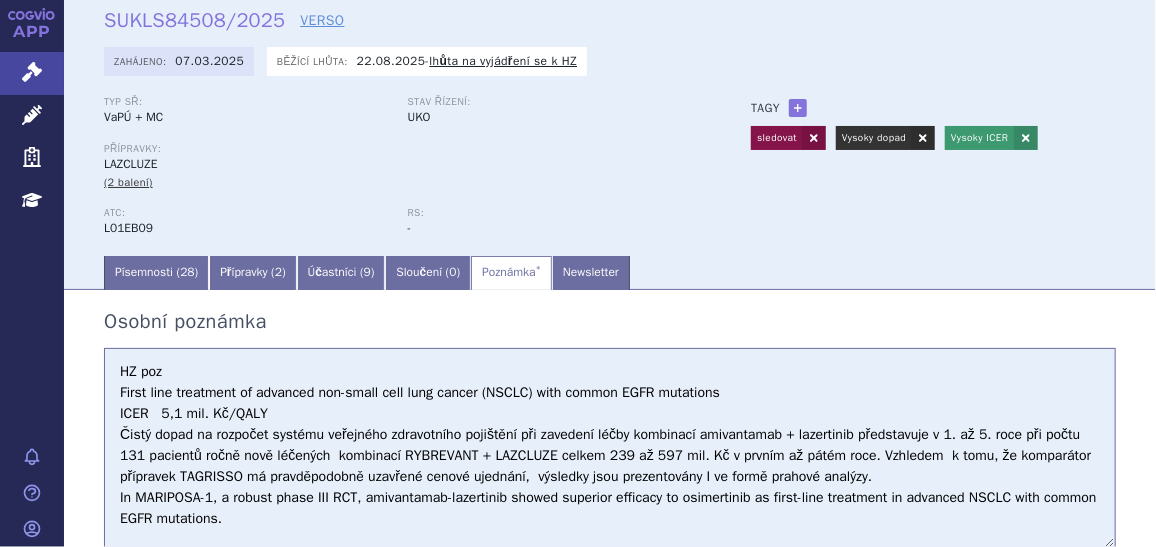 scroll, scrollTop: 73, scrollLeft: 0, axis: vertical 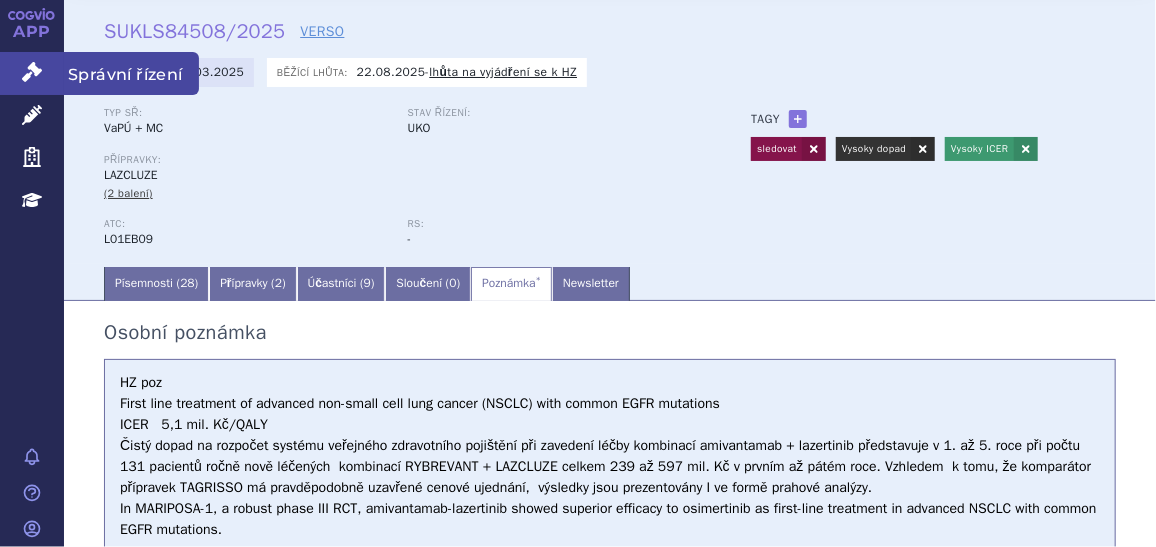 click 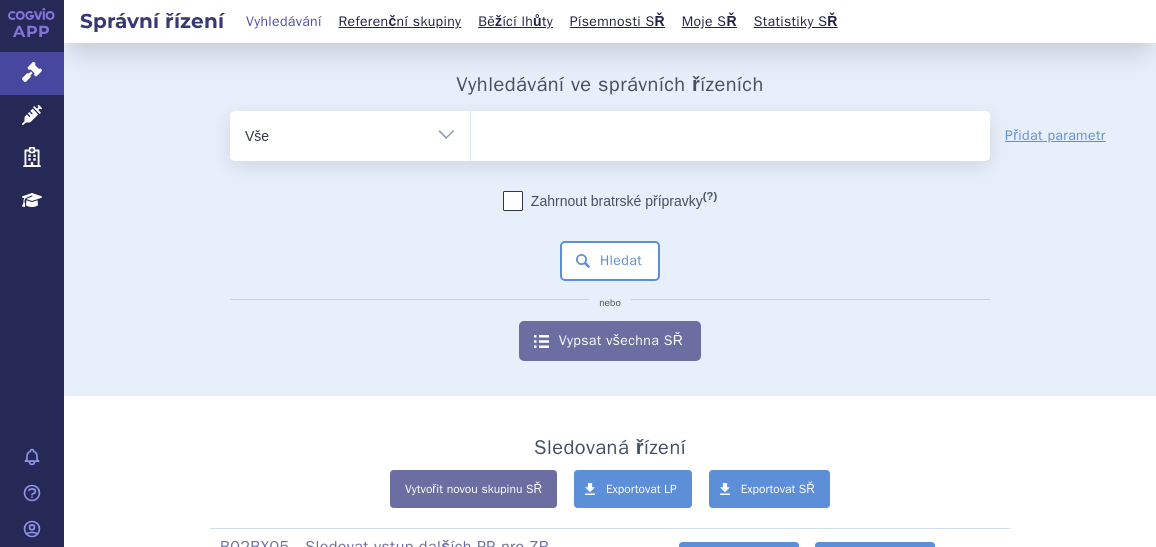 scroll, scrollTop: 0, scrollLeft: 0, axis: both 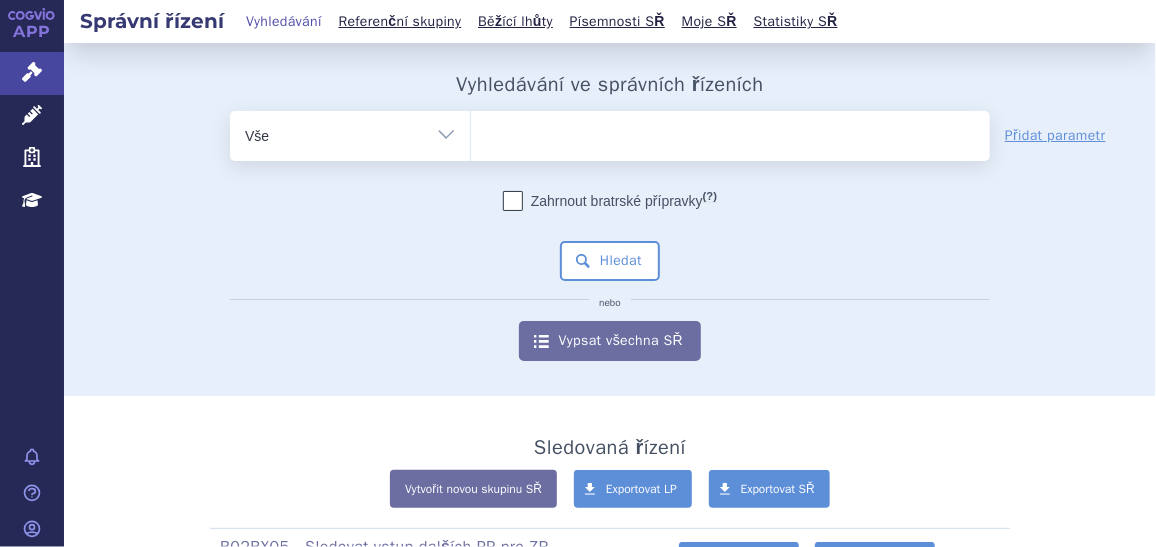 click on "Vše
Spisová značka
Typ SŘ
Přípravek/SUKL kód
Účastník/Držitel" at bounding box center [350, 133] 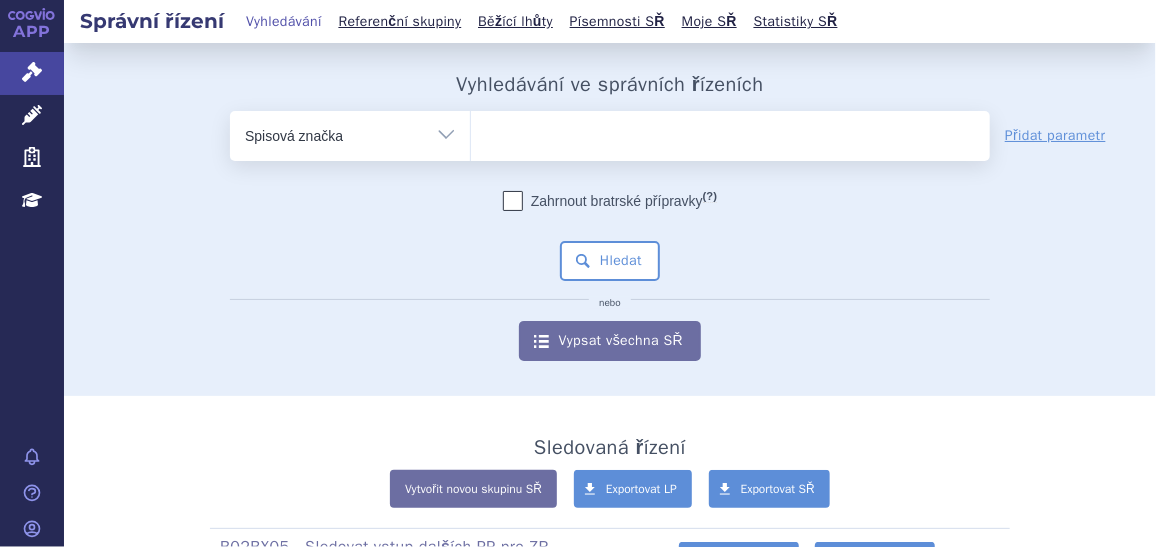 click on "Vše
Spisová značka
Typ SŘ
Přípravek/SUKL kód
Účastník/Držitel" at bounding box center (350, 133) 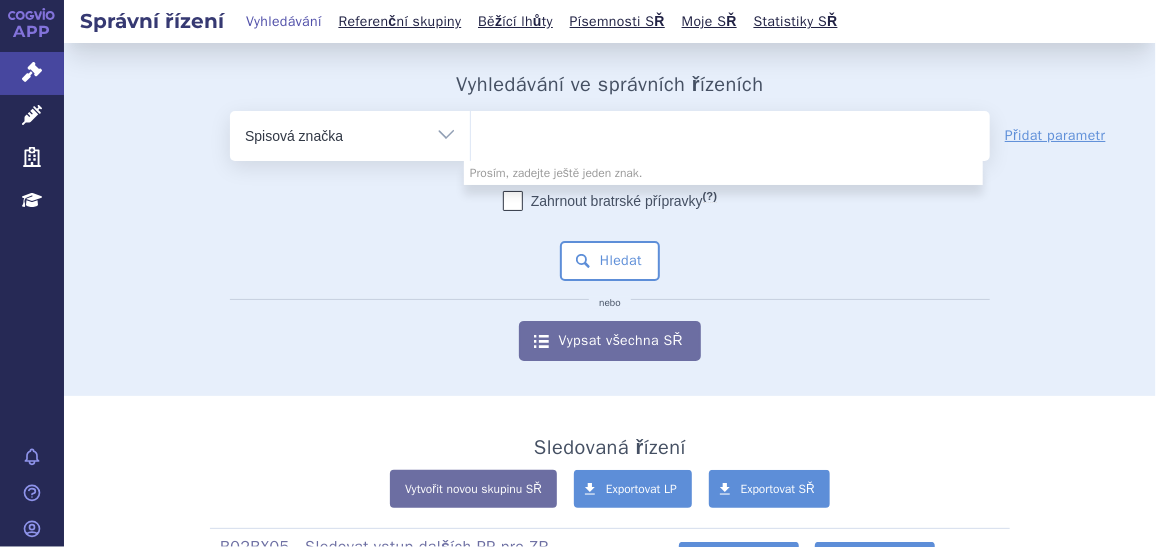 paste on "SUKLS241928/2025" 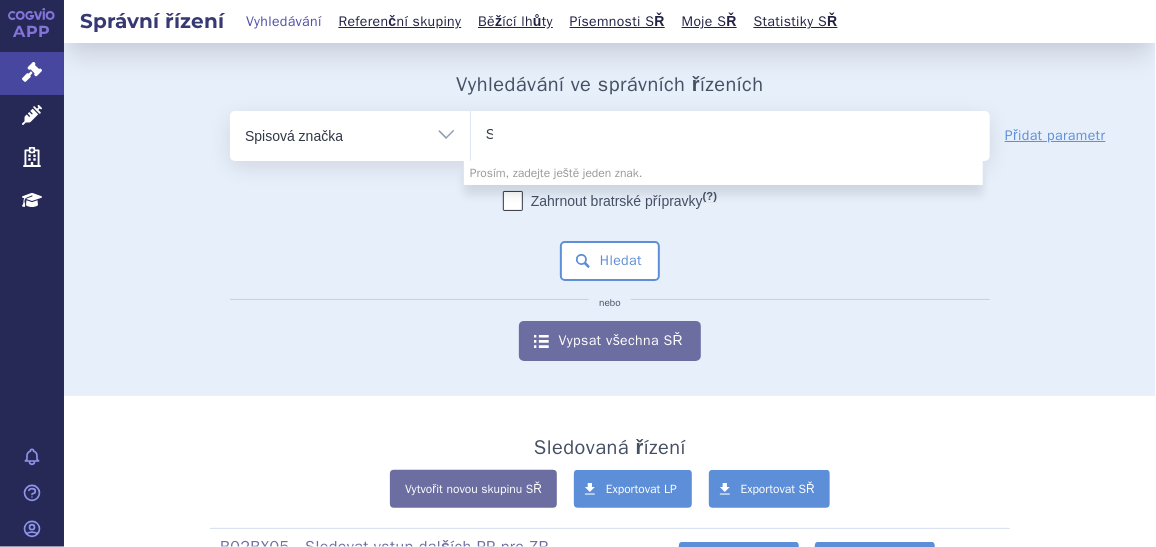 type 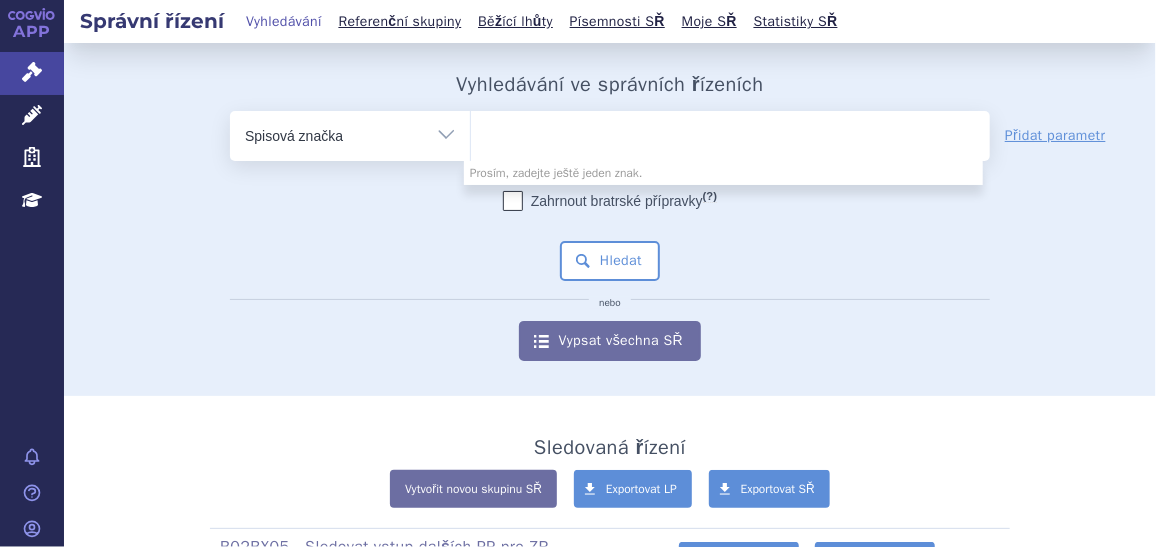 select on "SUKLS241928/2025" 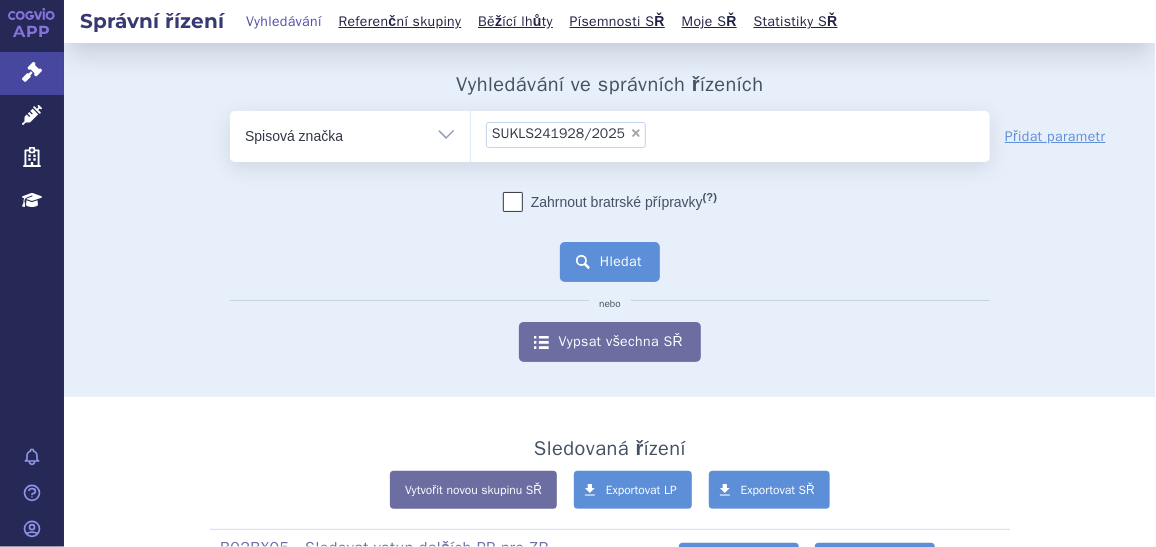 click on "Hledat" at bounding box center [610, 262] 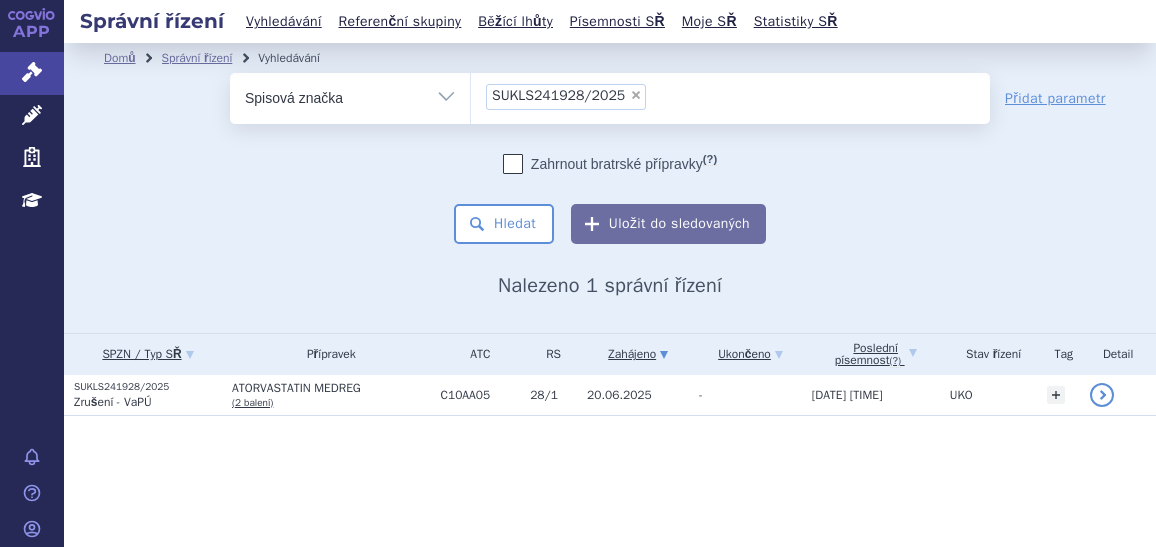 scroll, scrollTop: 0, scrollLeft: 0, axis: both 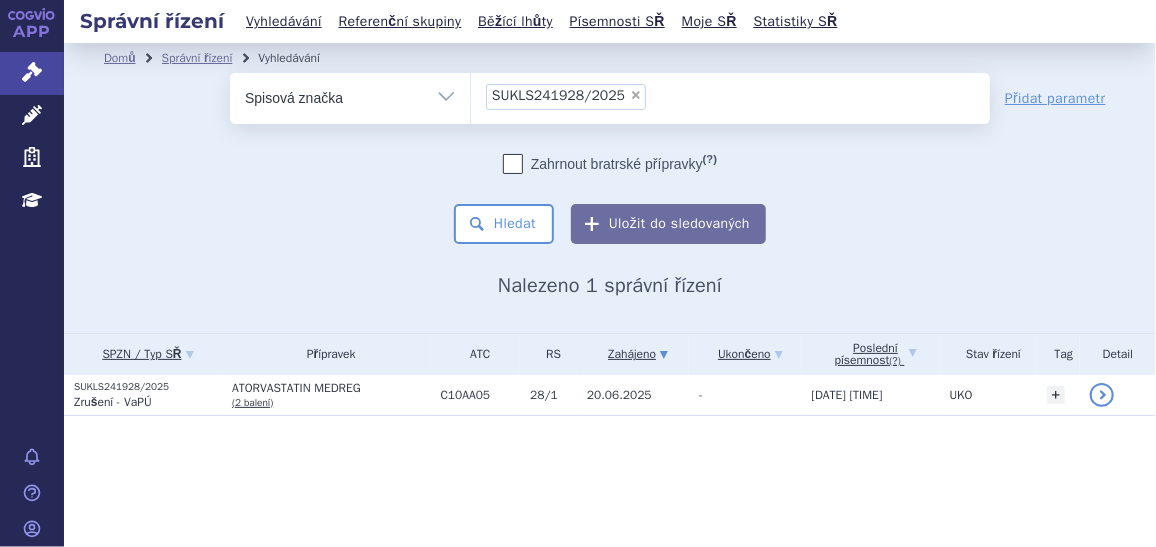 click on "×" at bounding box center [636, 95] 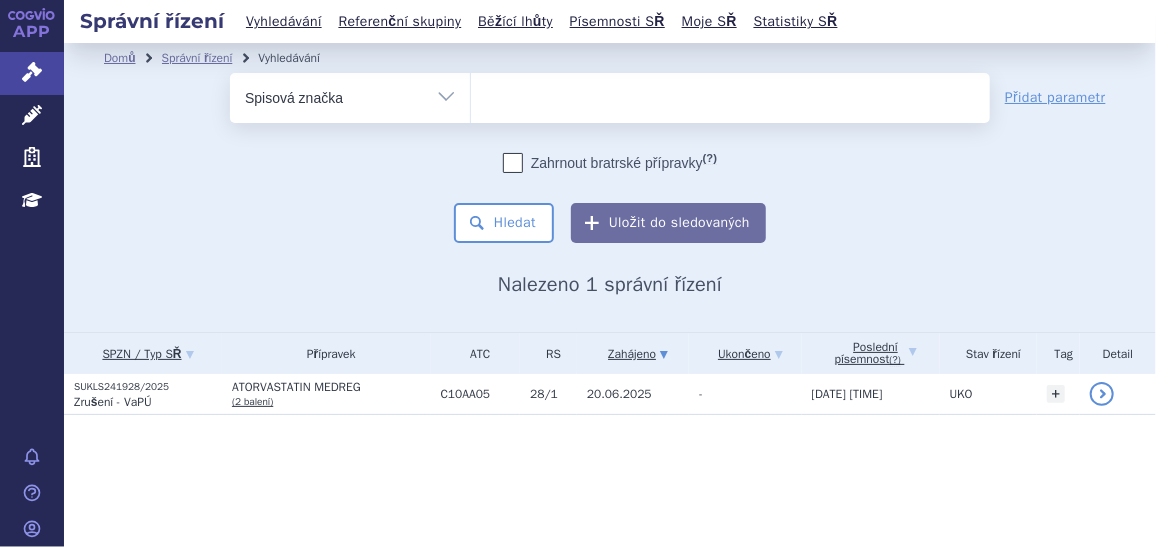 type on "SUKLS36366/2025" 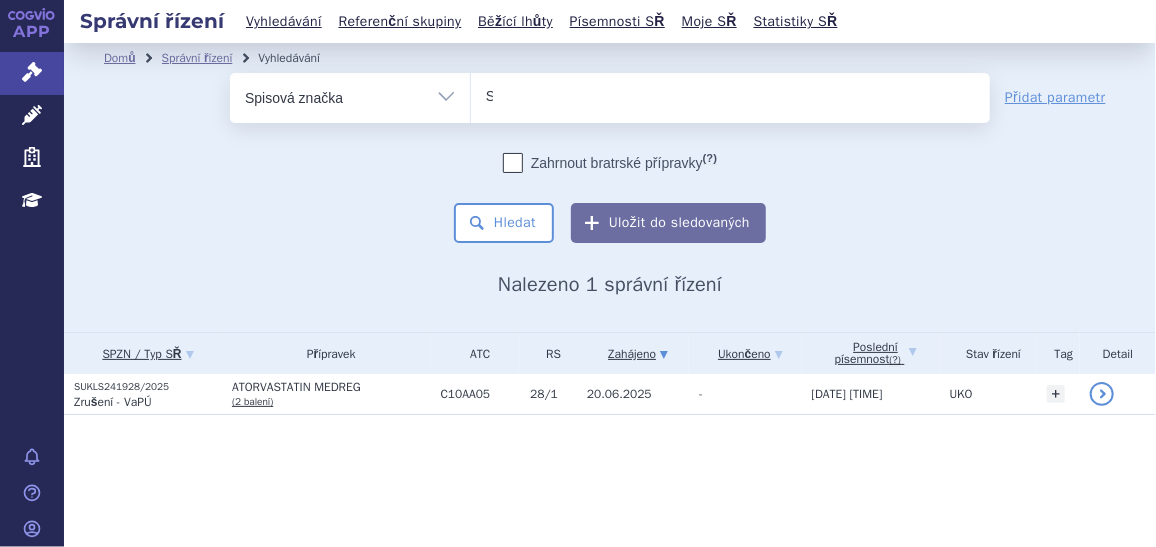 type 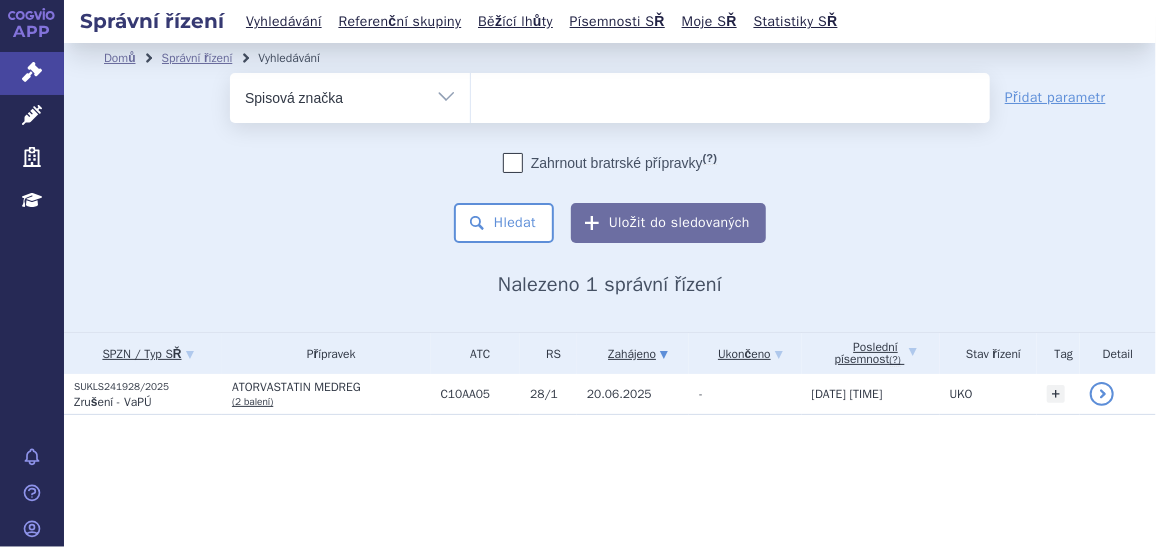 select on "SUKLS36366/2025" 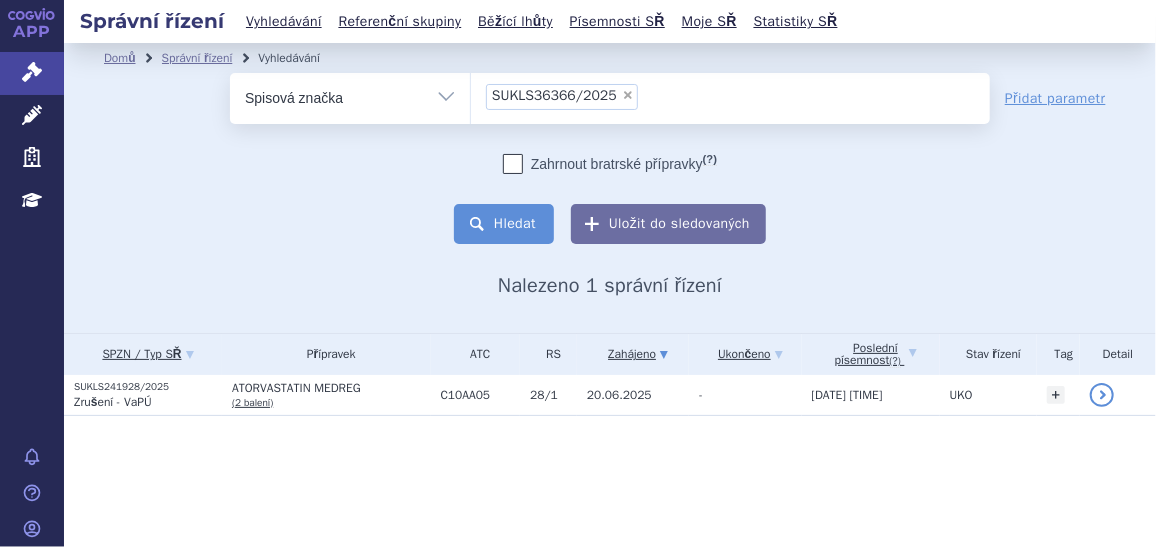 click on "Hledat" at bounding box center [504, 224] 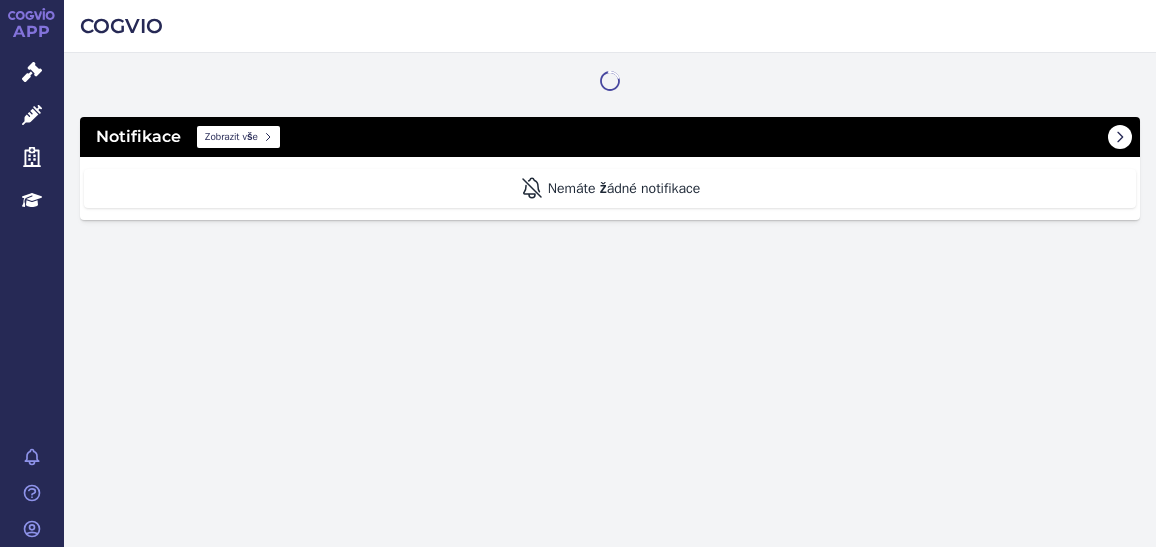scroll, scrollTop: 0, scrollLeft: 0, axis: both 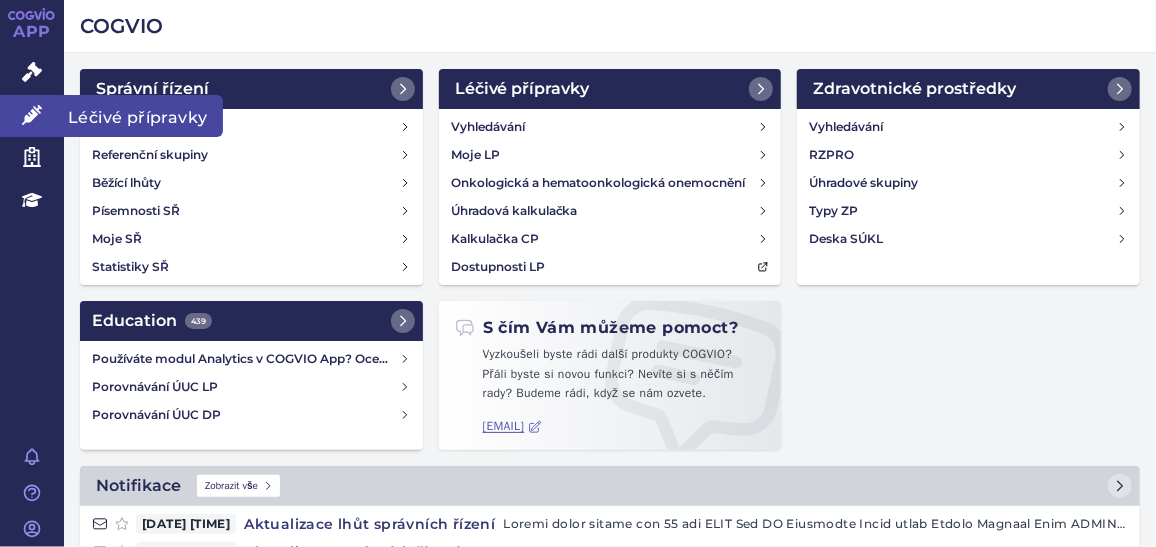 click 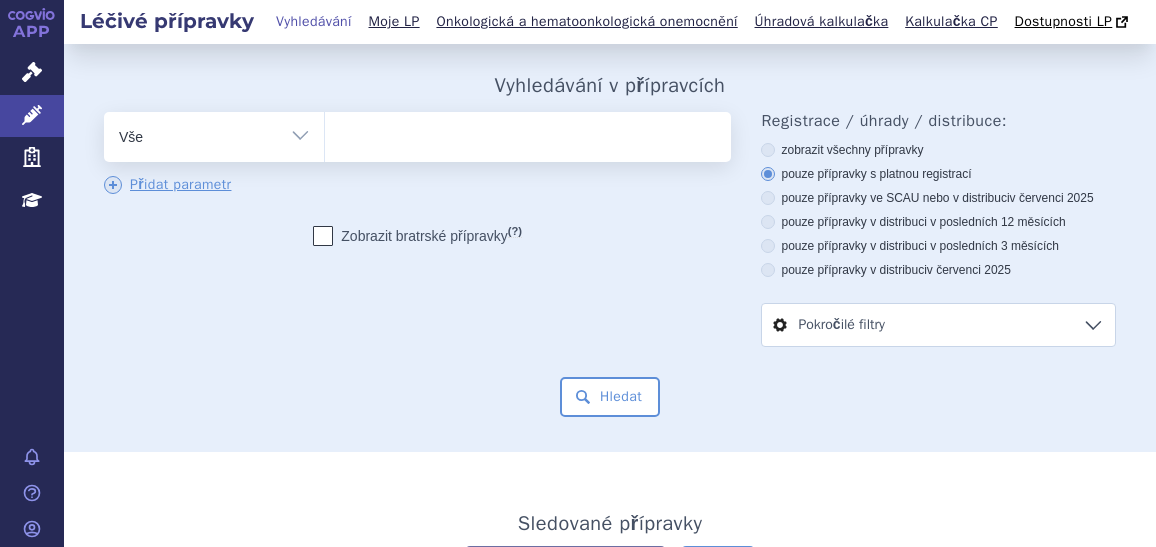 scroll, scrollTop: 0, scrollLeft: 0, axis: both 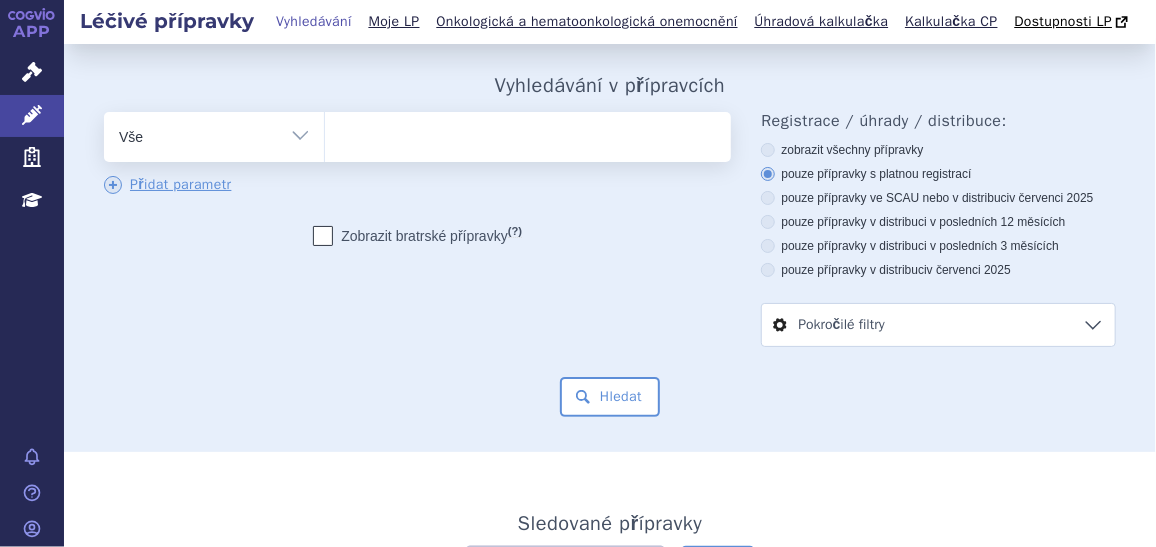 click at bounding box center (526, 133) 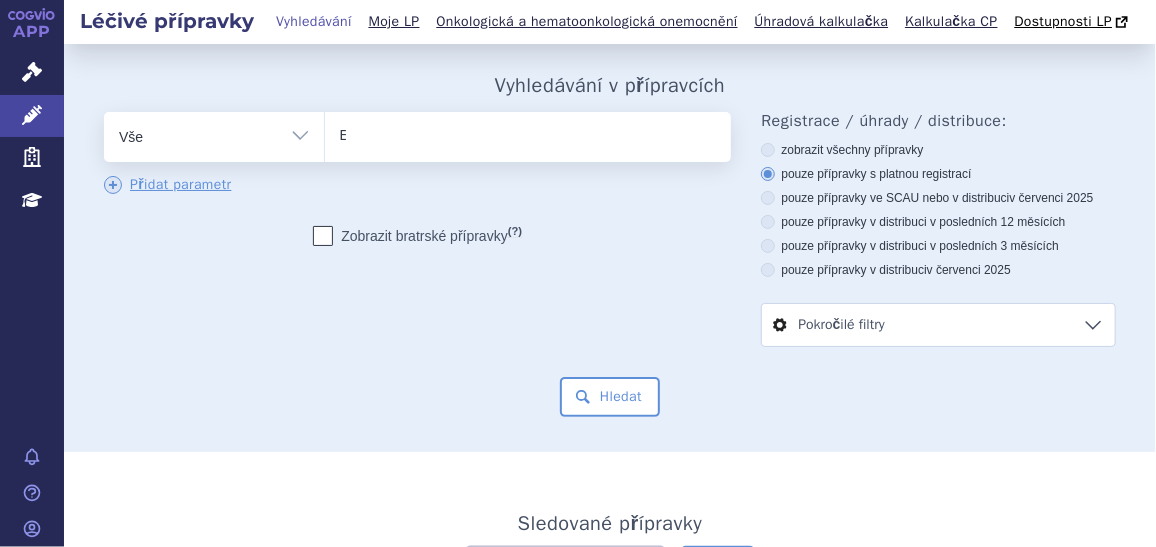 type 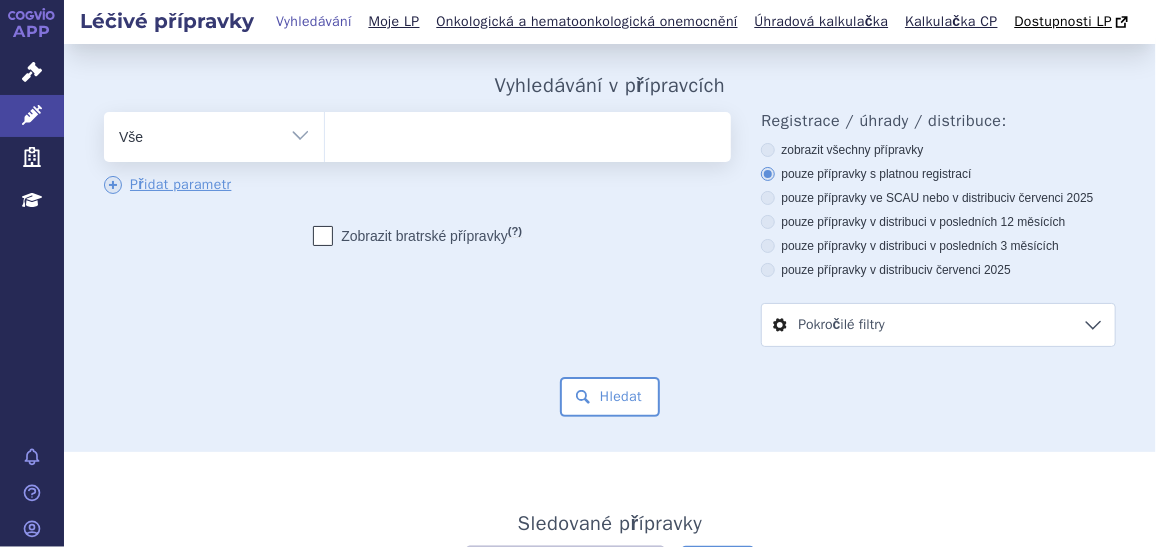select on "EMUREL" 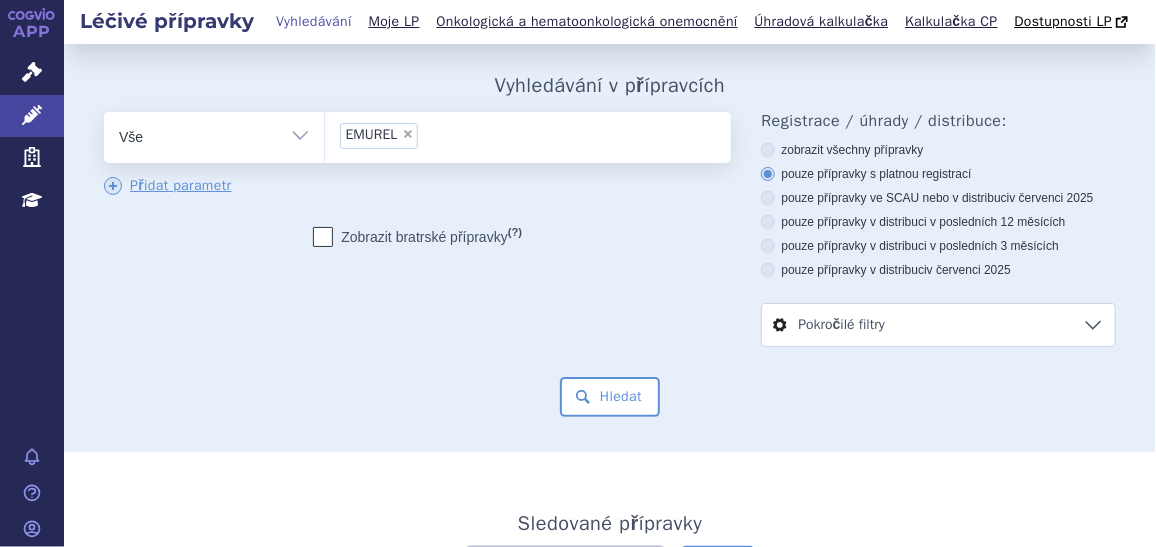 click on "×" at bounding box center (408, 134) 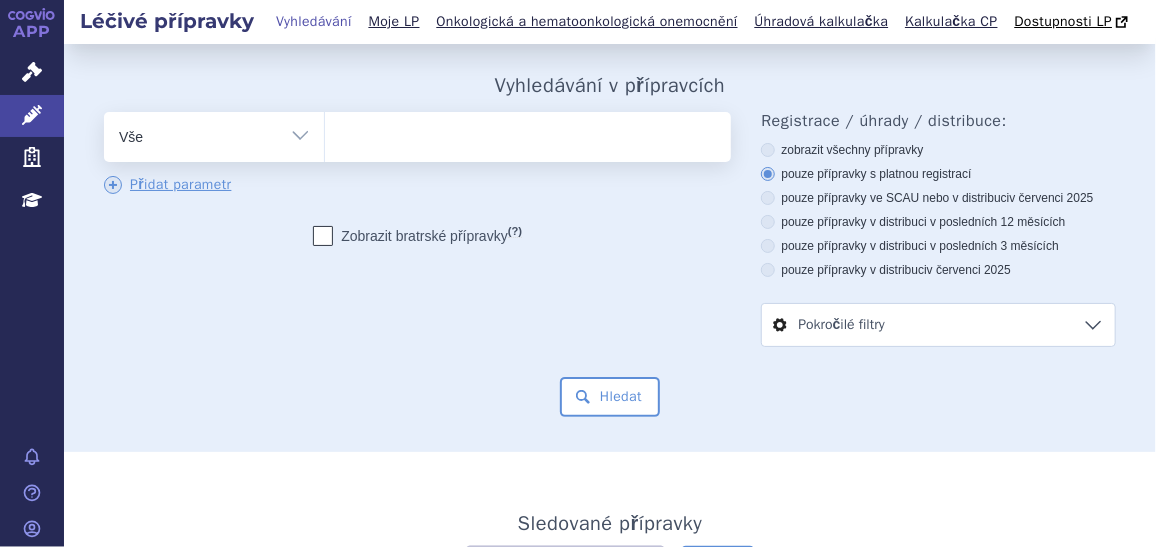 type on "r" 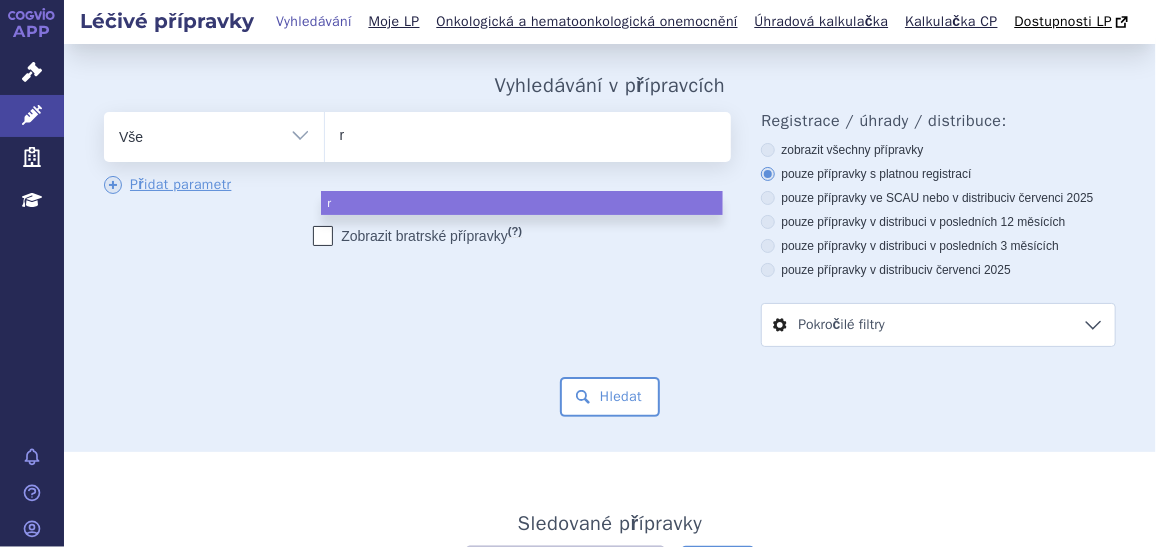 type on "re" 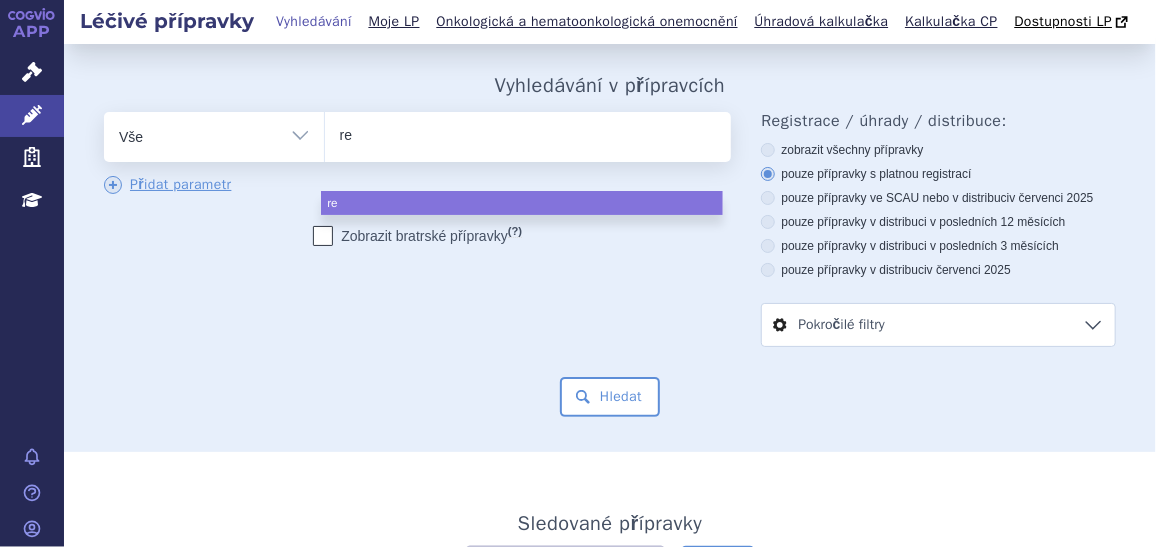 type on "rem" 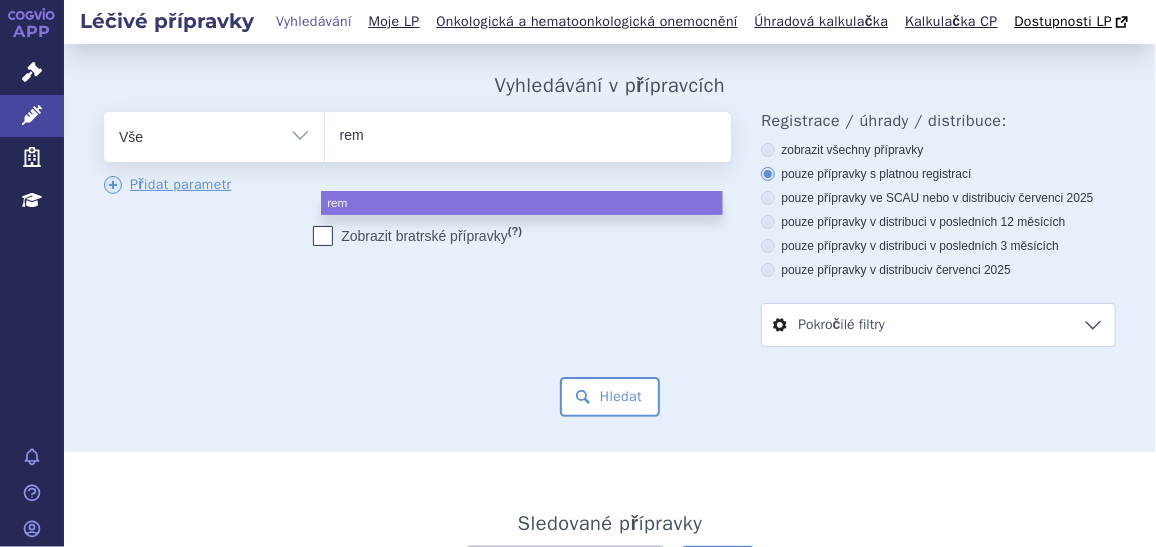 type on "remu" 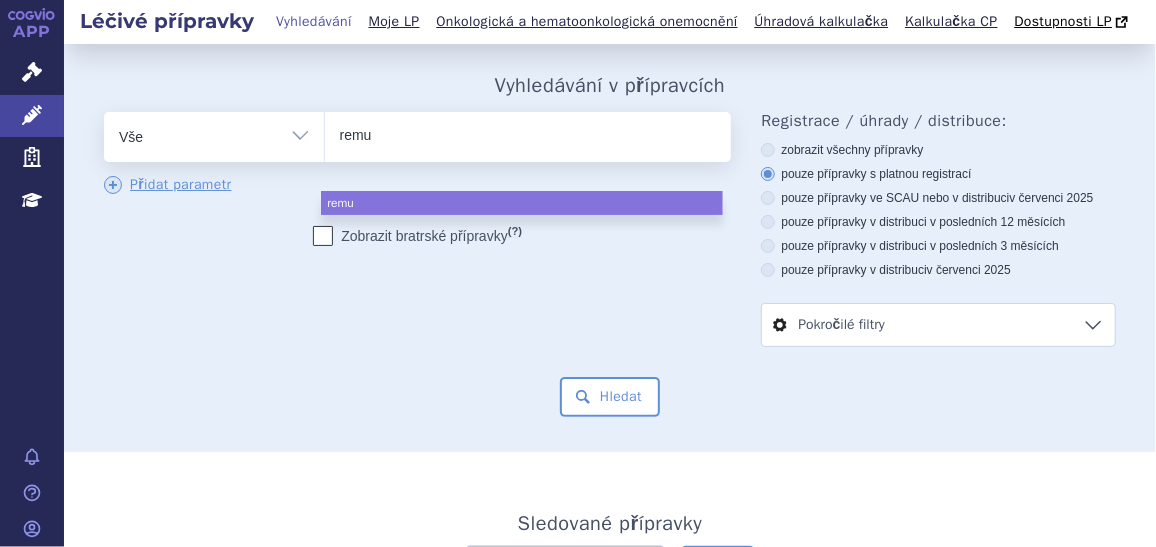type on "remur" 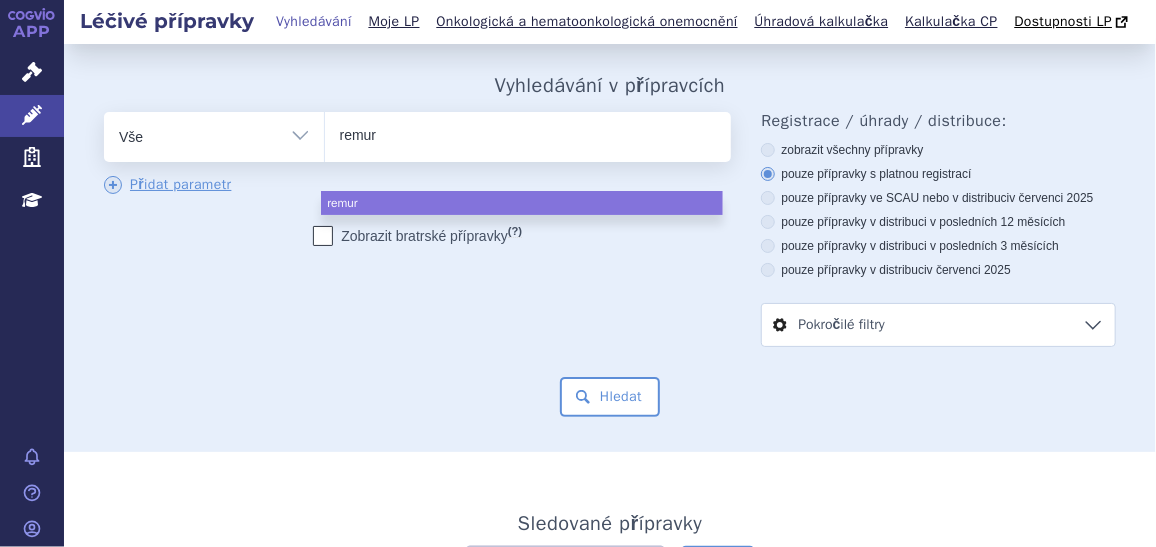 type on "remure" 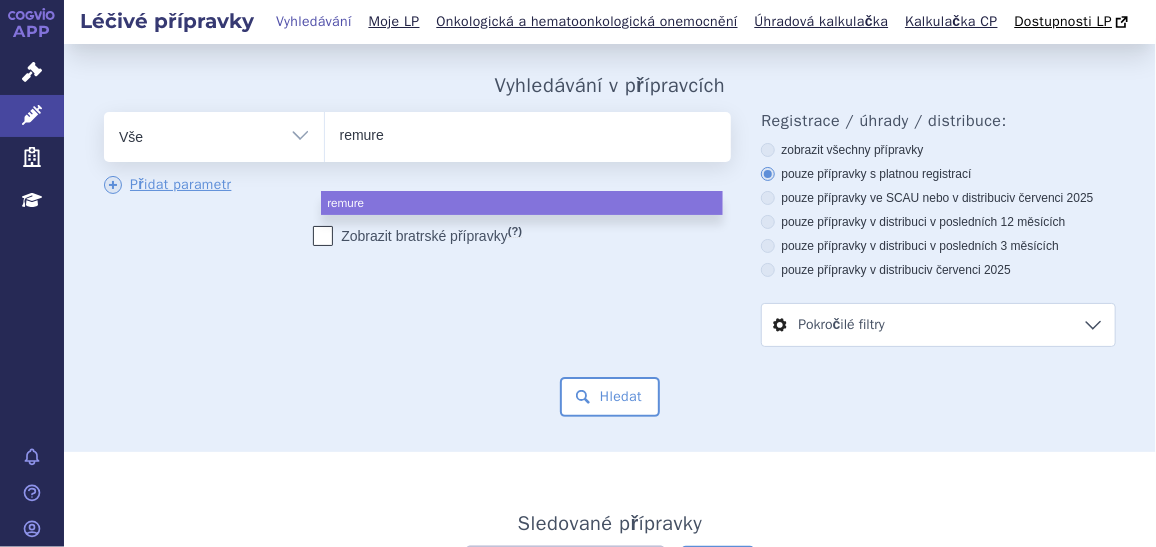 type on "remurel" 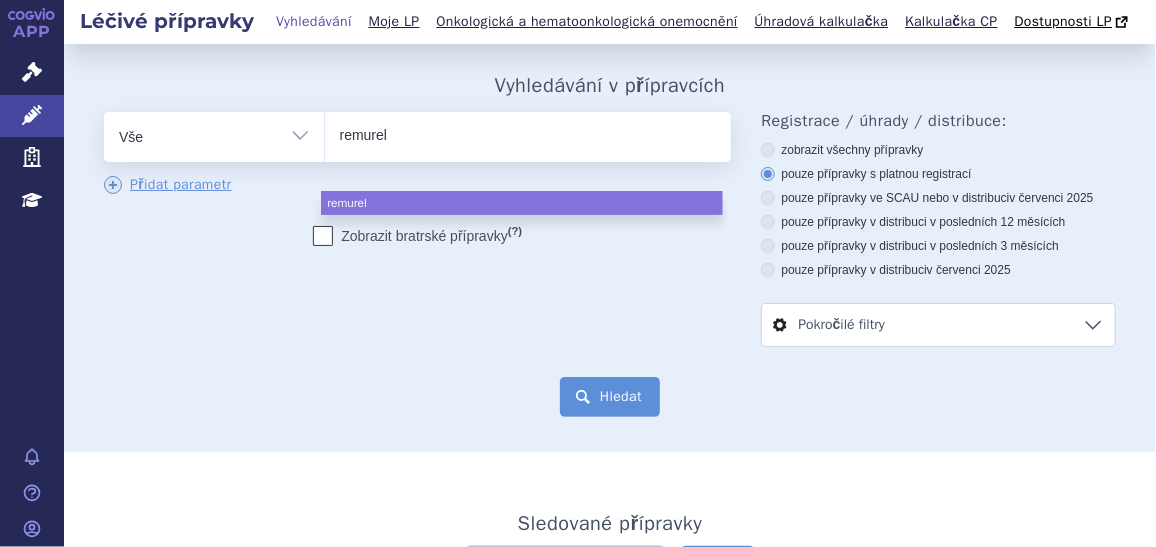select on "remurel" 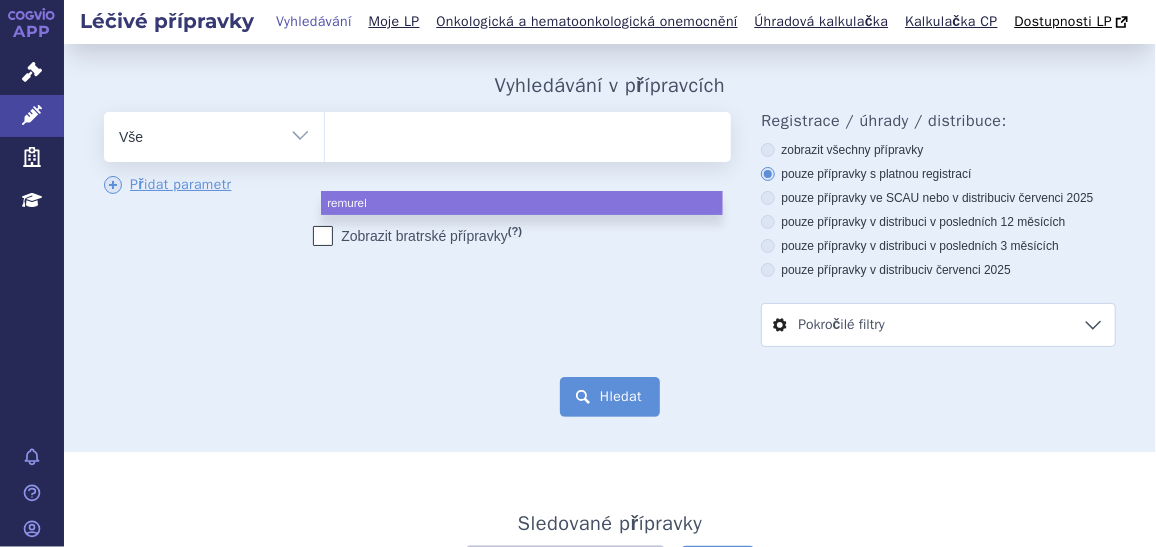 click on "Hledat" at bounding box center (610, 397) 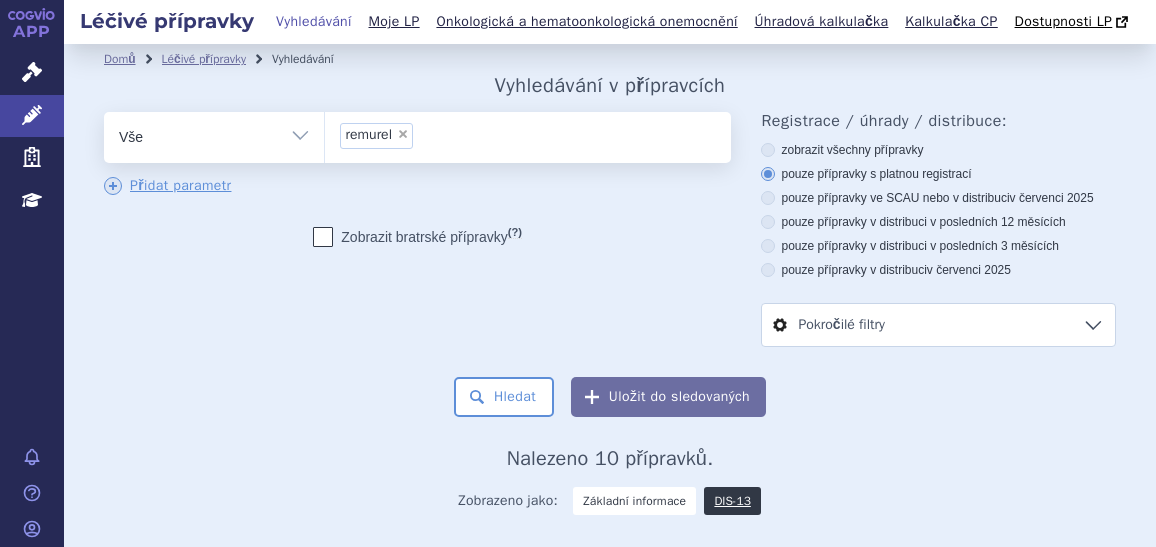 scroll, scrollTop: 0, scrollLeft: 0, axis: both 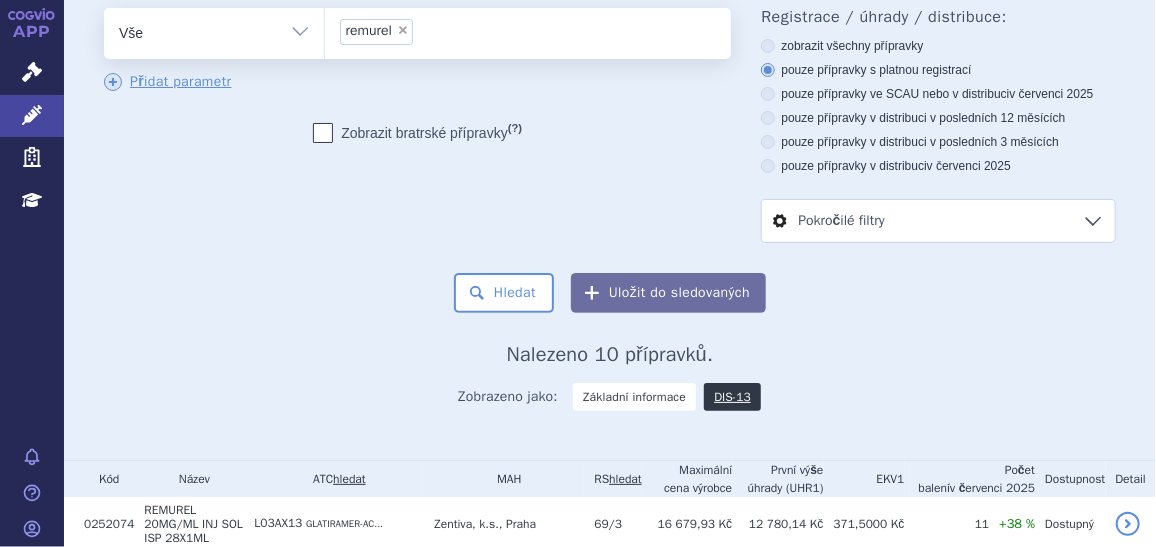 click on "×" at bounding box center [403, 30] 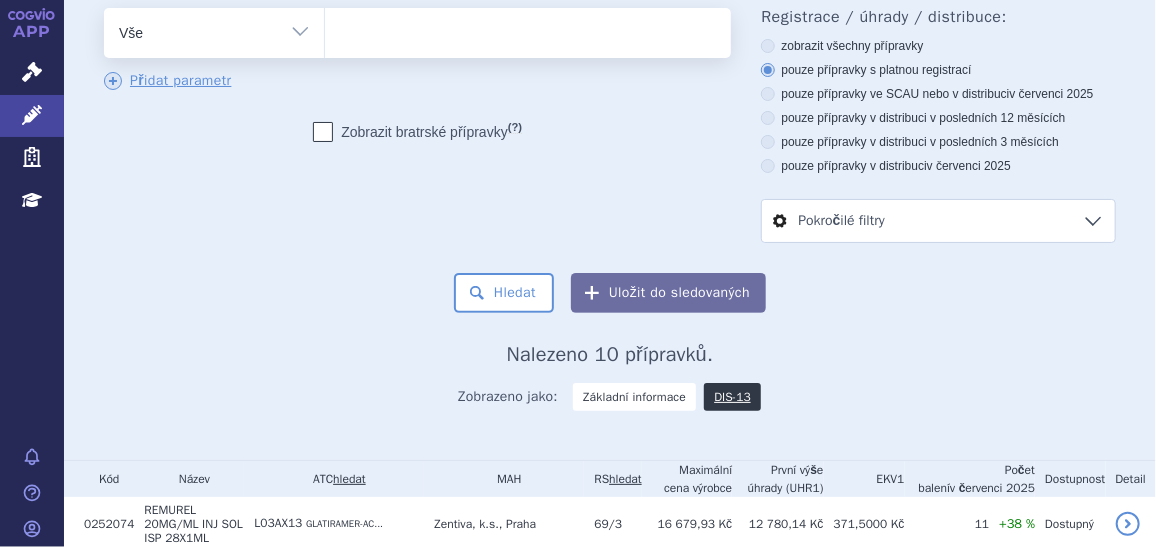 type on "0238431" 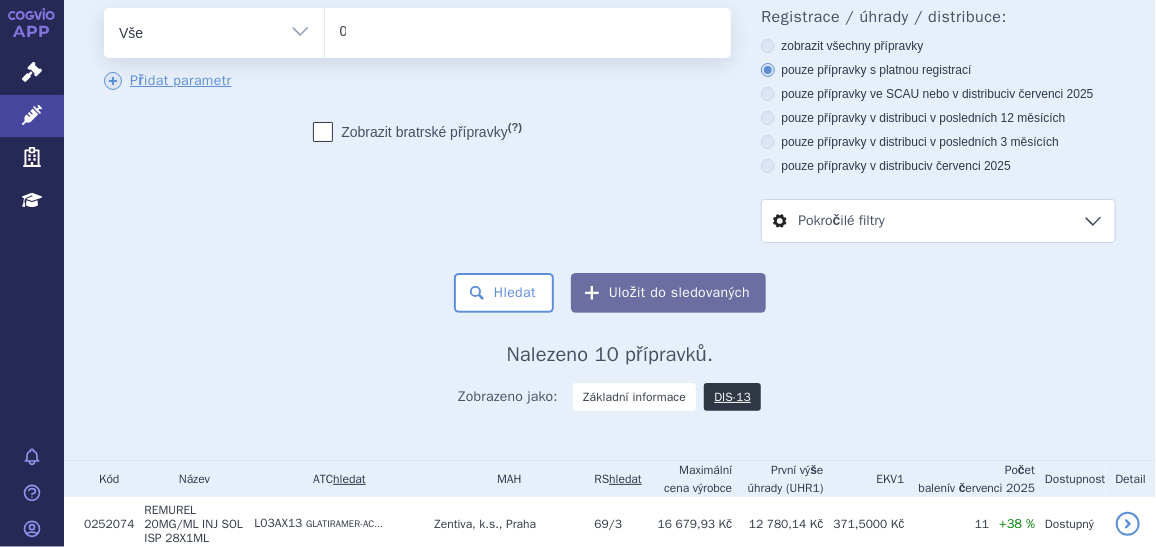 type 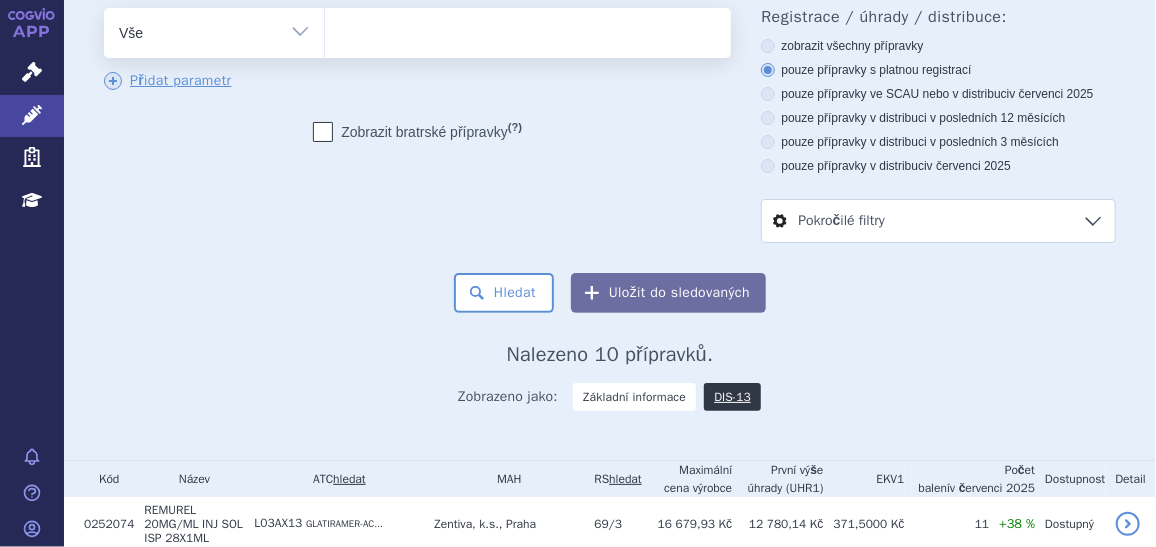 select on "0238431" 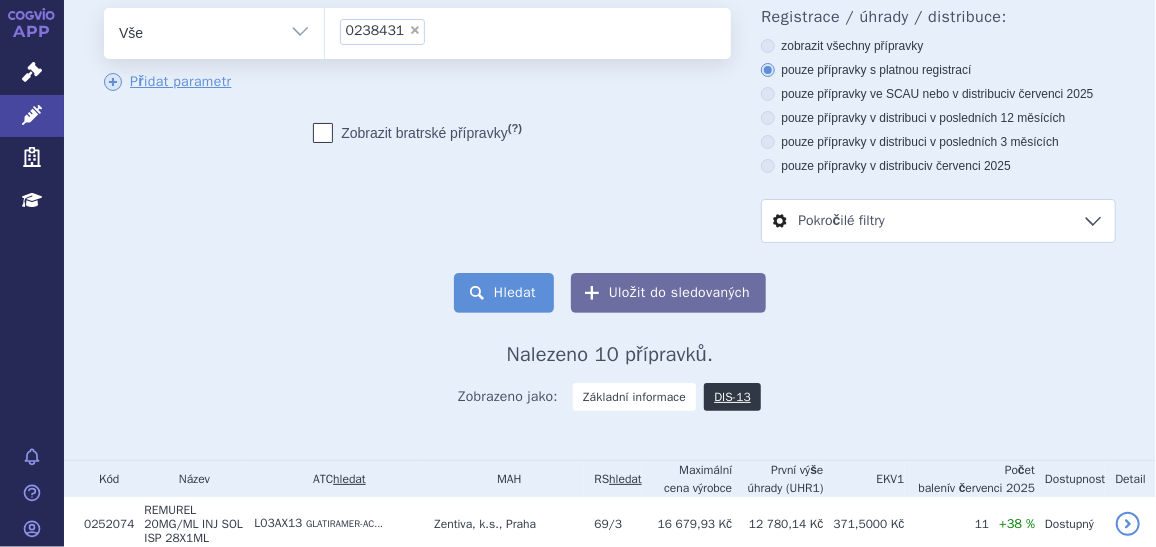 click on "Hledat" at bounding box center (504, 293) 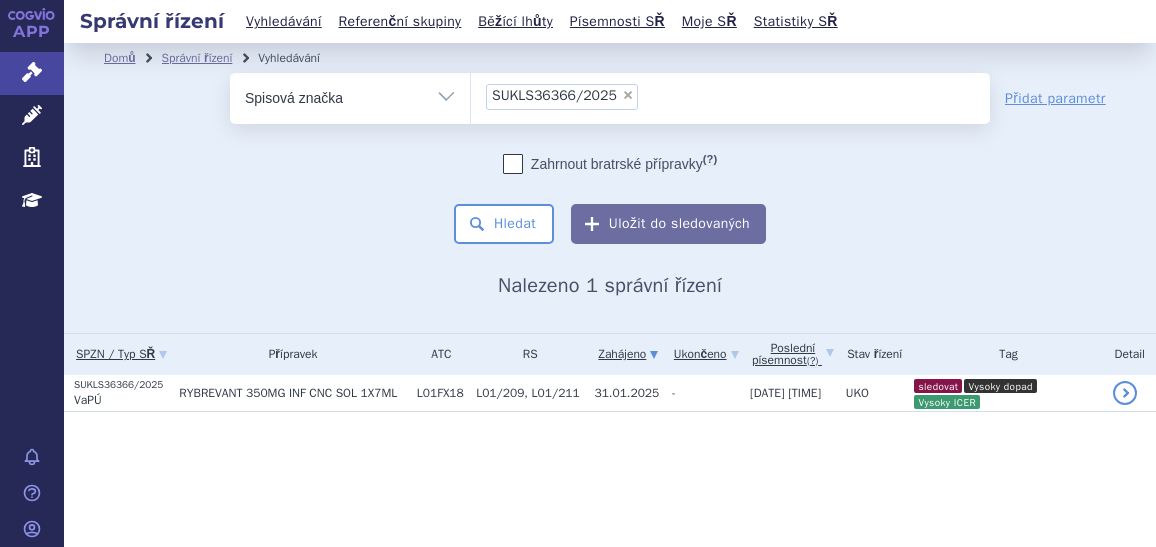 scroll, scrollTop: 0, scrollLeft: 0, axis: both 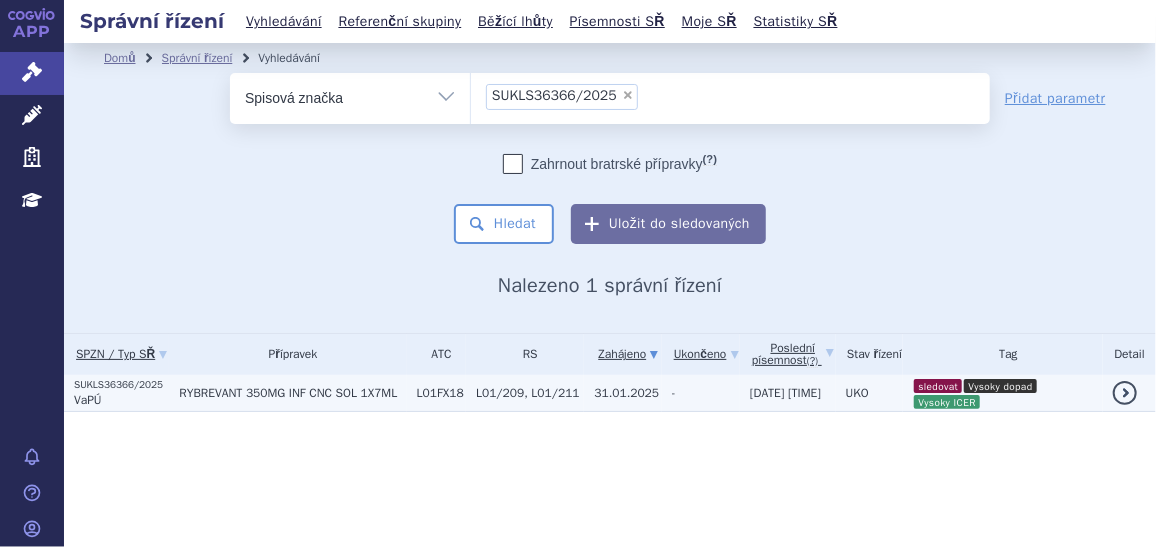 click on "RYBREVANT 350MG INF CNC SOL 1X7ML" at bounding box center [287, 393] 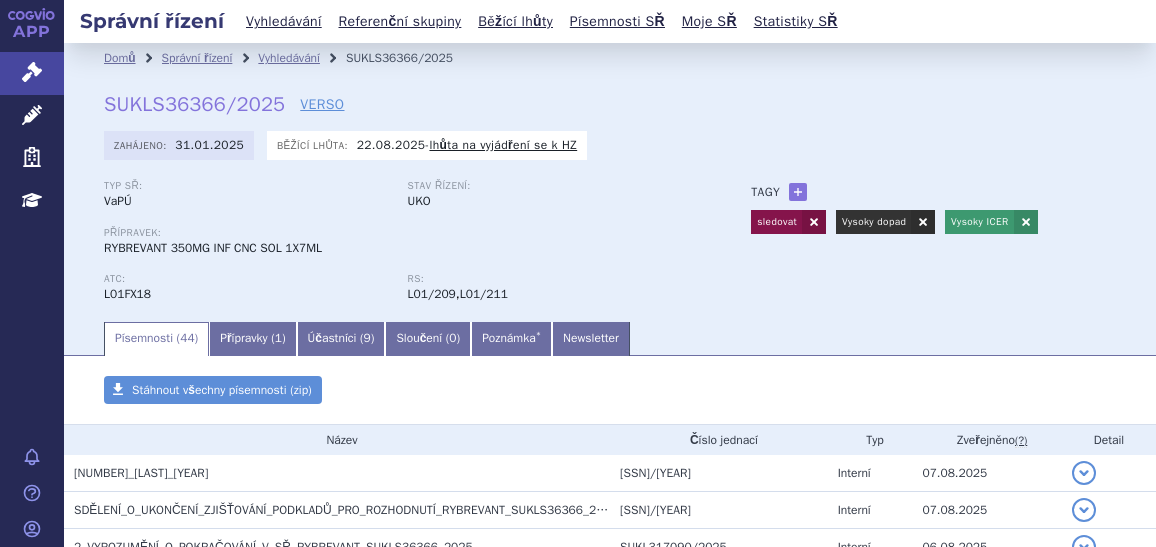 scroll, scrollTop: 0, scrollLeft: 0, axis: both 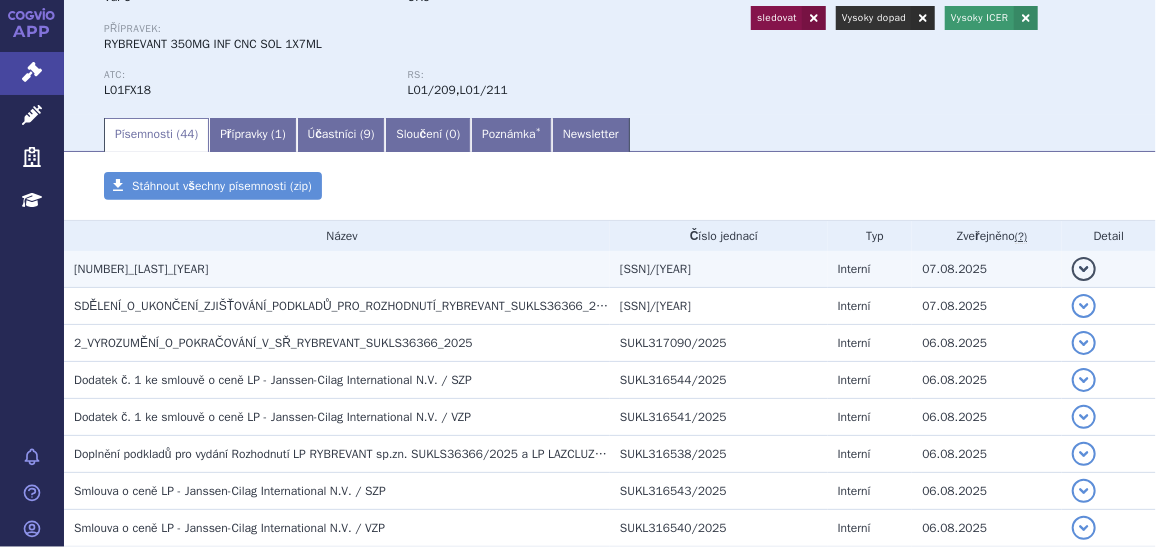 click on "3_HODNOTÍCÍ_ZPRÁVA_RYBREVANT_SUKLS36366_2025" at bounding box center [342, 269] 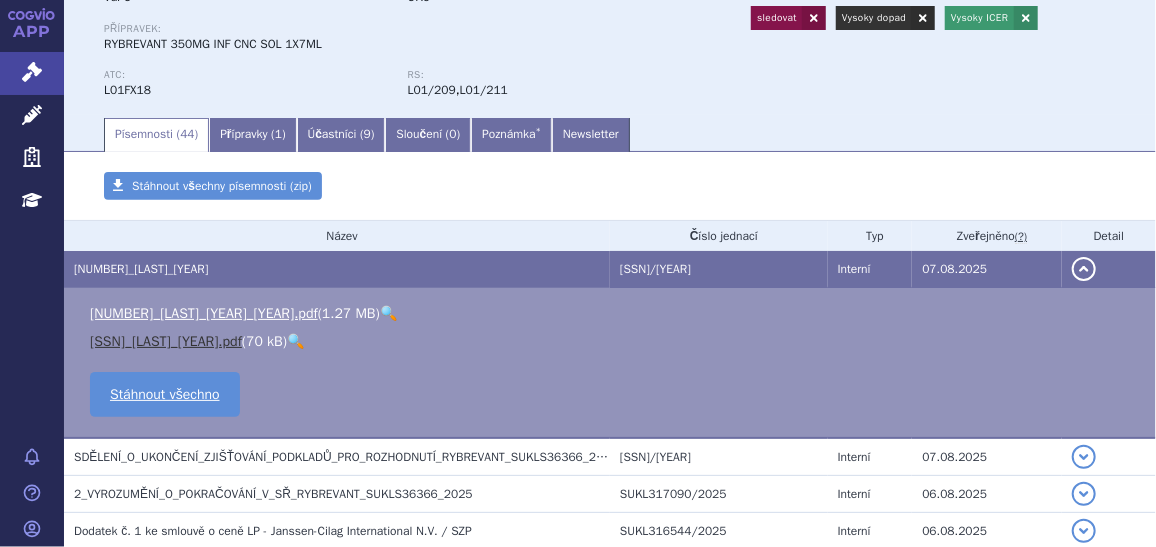 click on "SOUHRN_K_3_HODNOTÍCÍ_ZPRÁVĚ_RYBREVANT_SUKLS36366_2025.pdf" at bounding box center [166, 341] 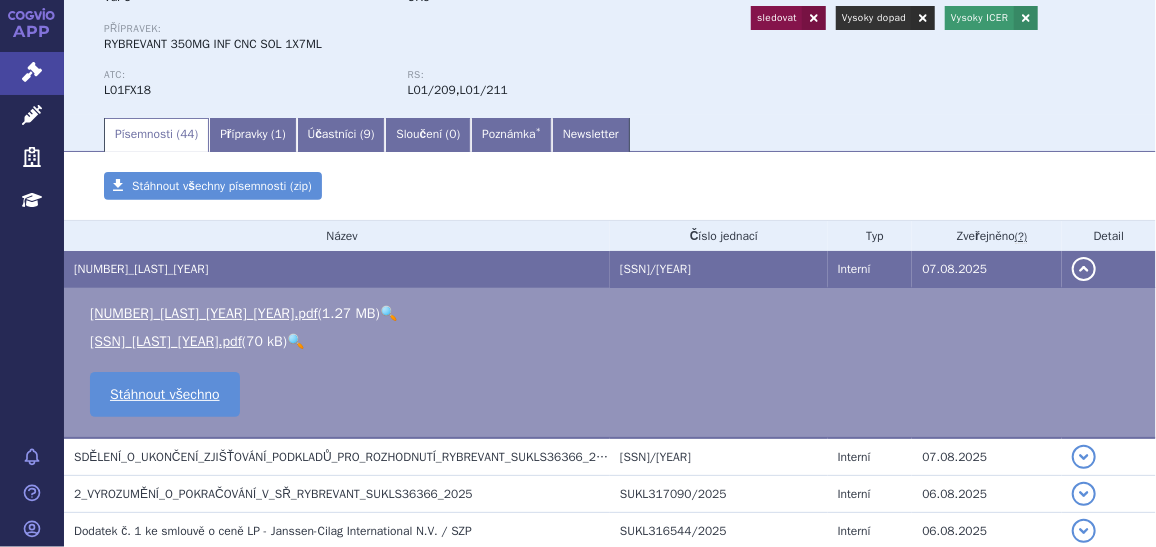 click on "🔍" at bounding box center [295, 341] 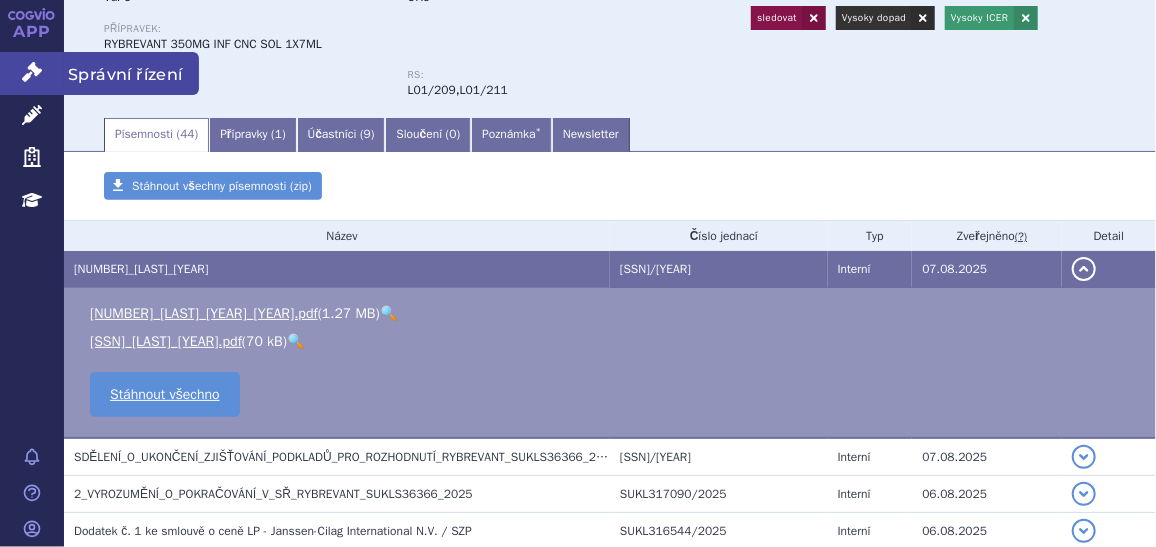 click 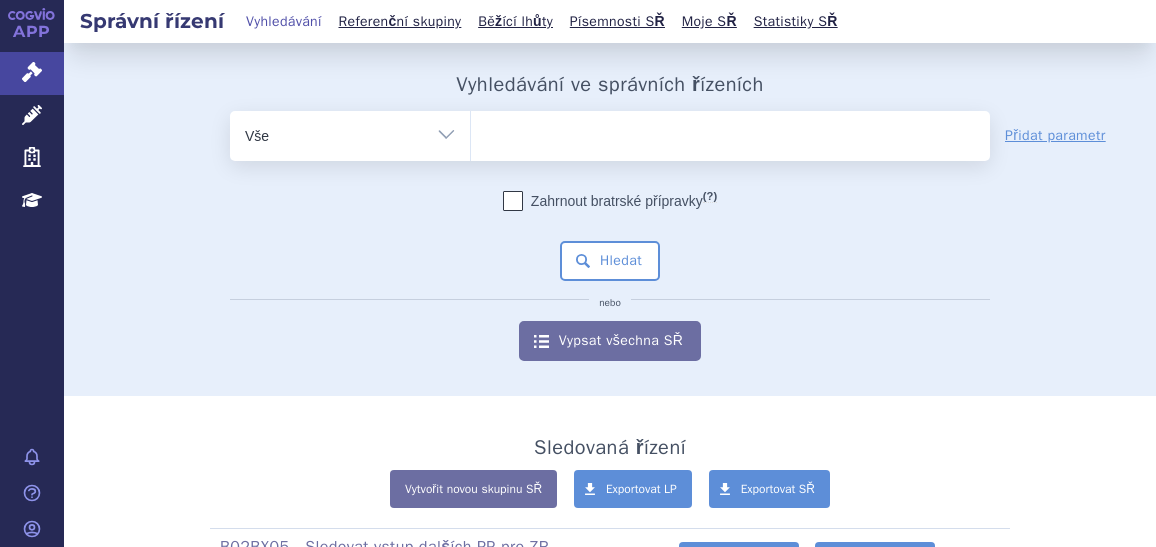 scroll, scrollTop: 0, scrollLeft: 0, axis: both 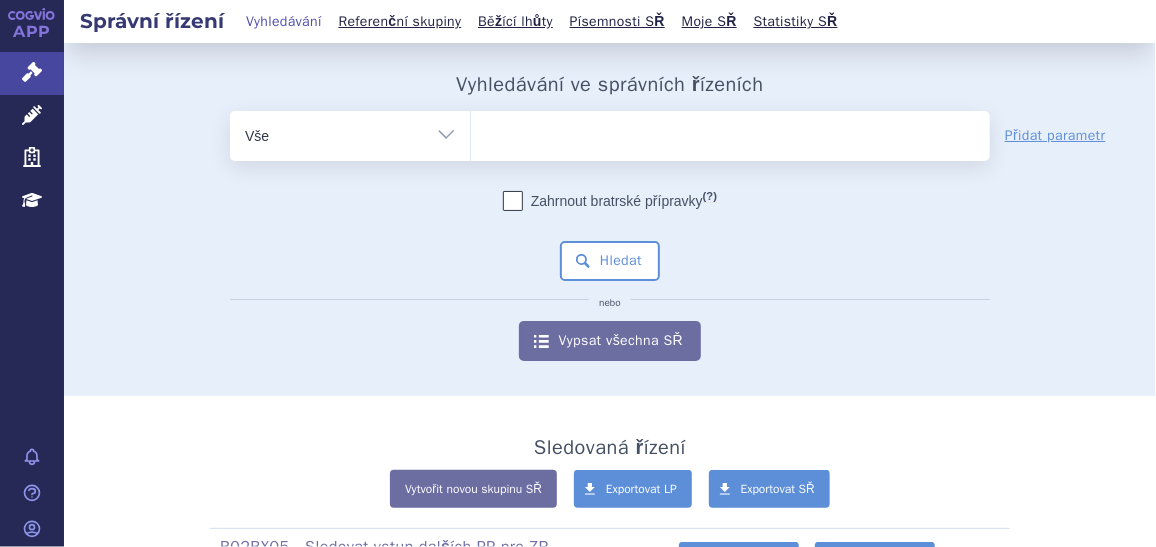 click at bounding box center (491, 133) 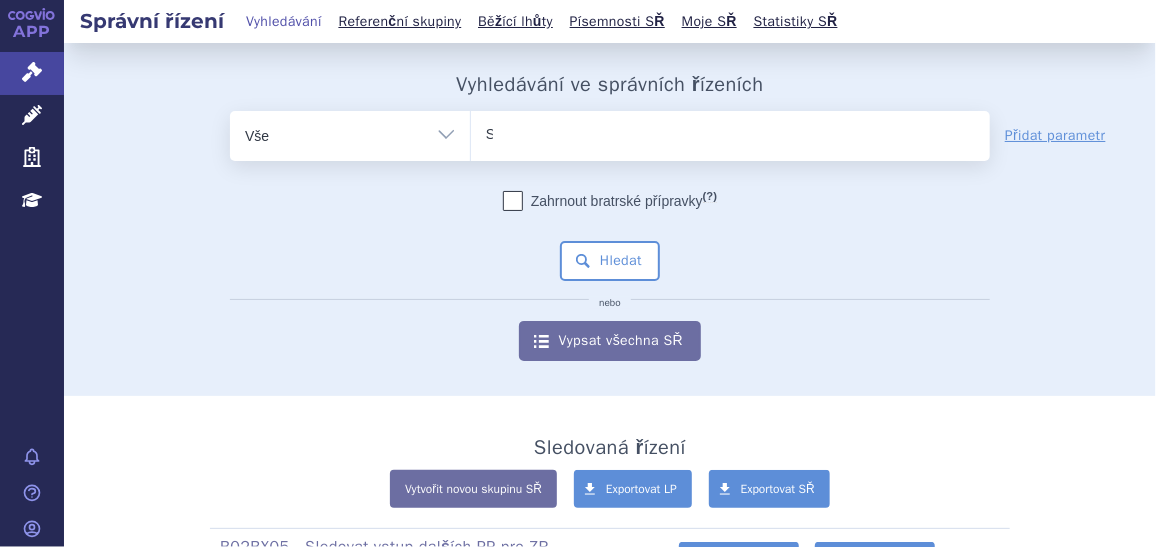 type 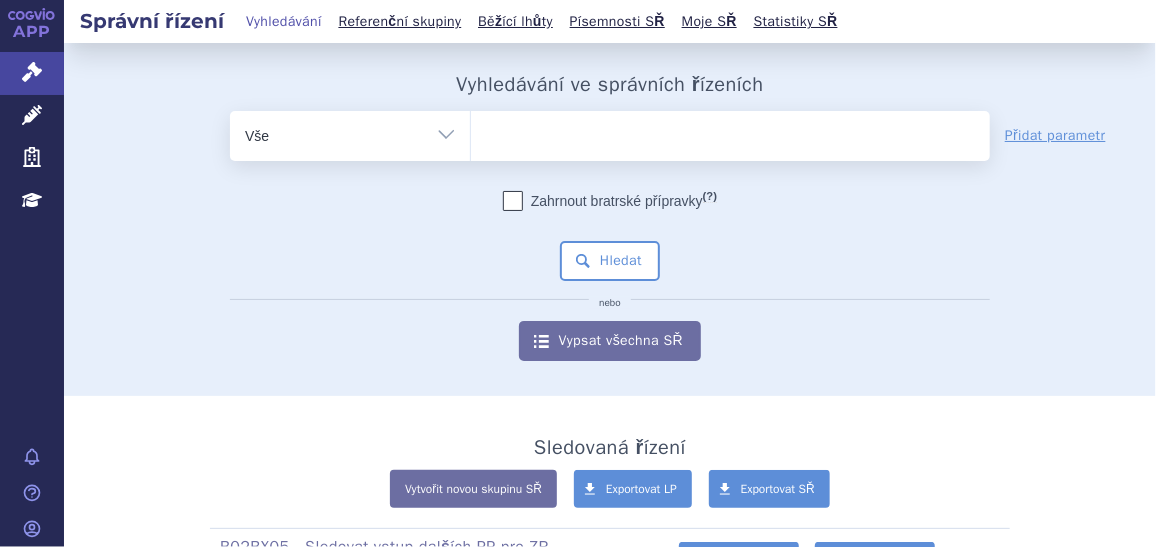 select on "SUKLS36366/2025" 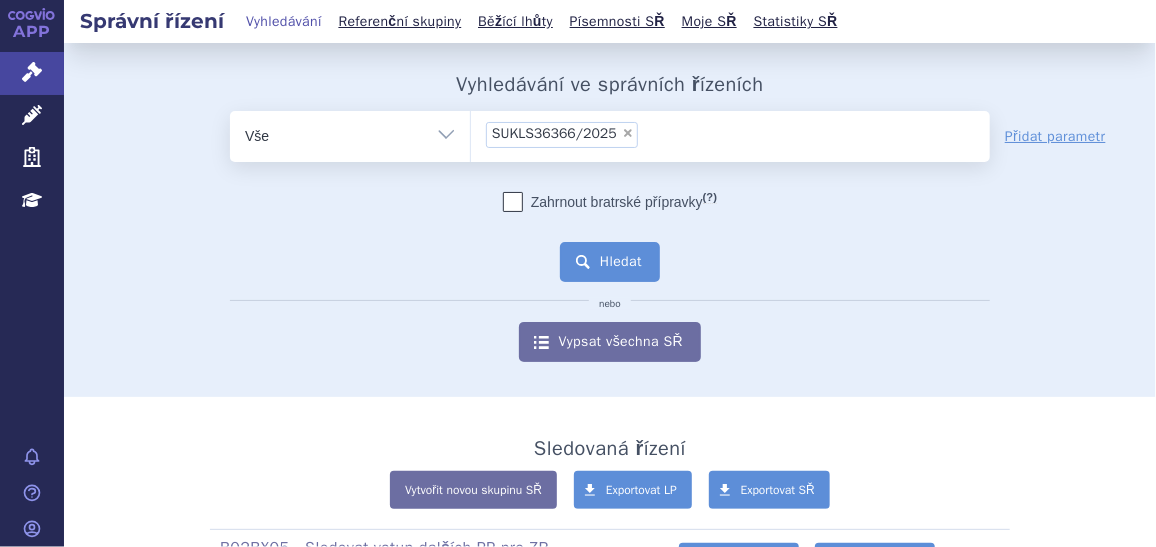 click on "Hledat" at bounding box center [610, 262] 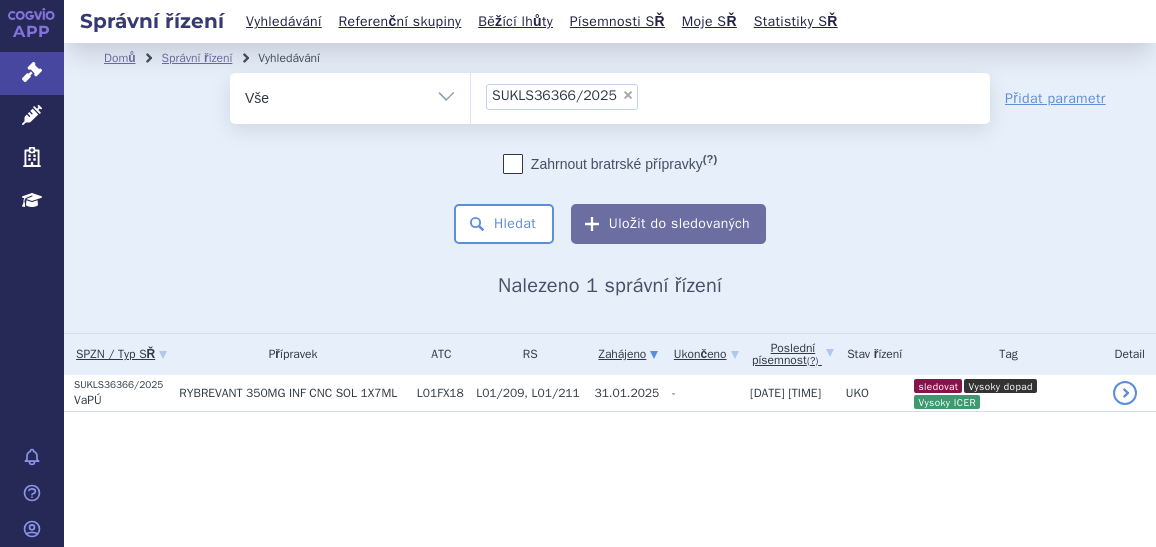 scroll, scrollTop: 0, scrollLeft: 0, axis: both 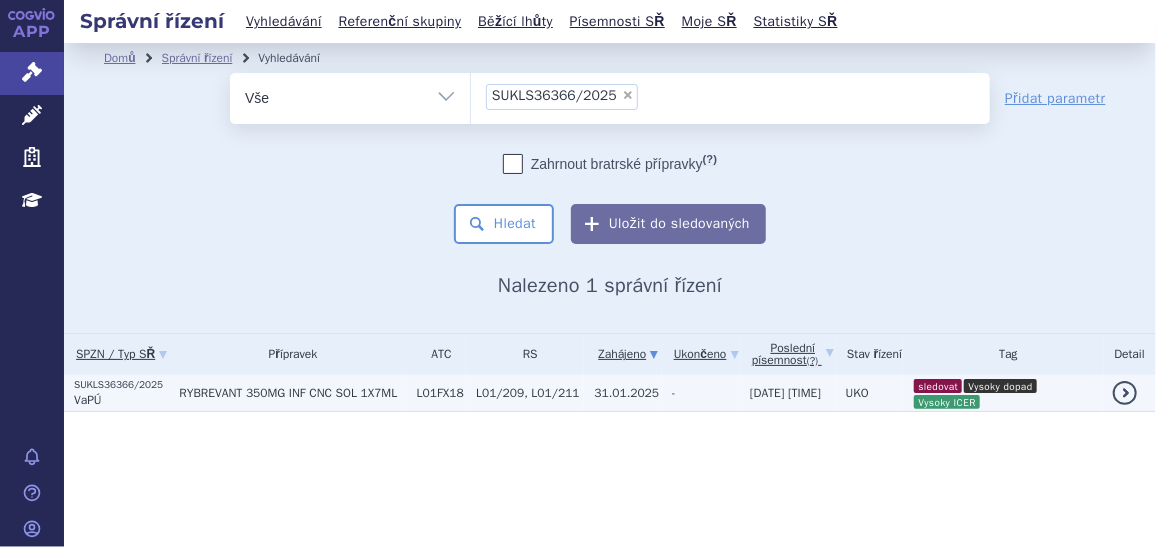 click on "SUKLS36366/2025" at bounding box center [121, 385] 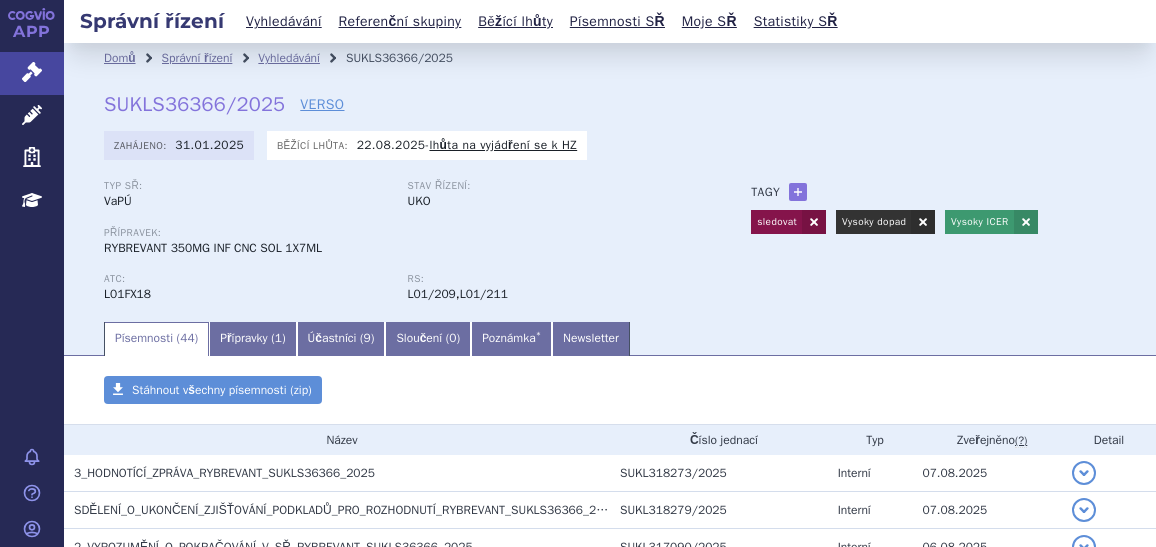 scroll, scrollTop: 0, scrollLeft: 0, axis: both 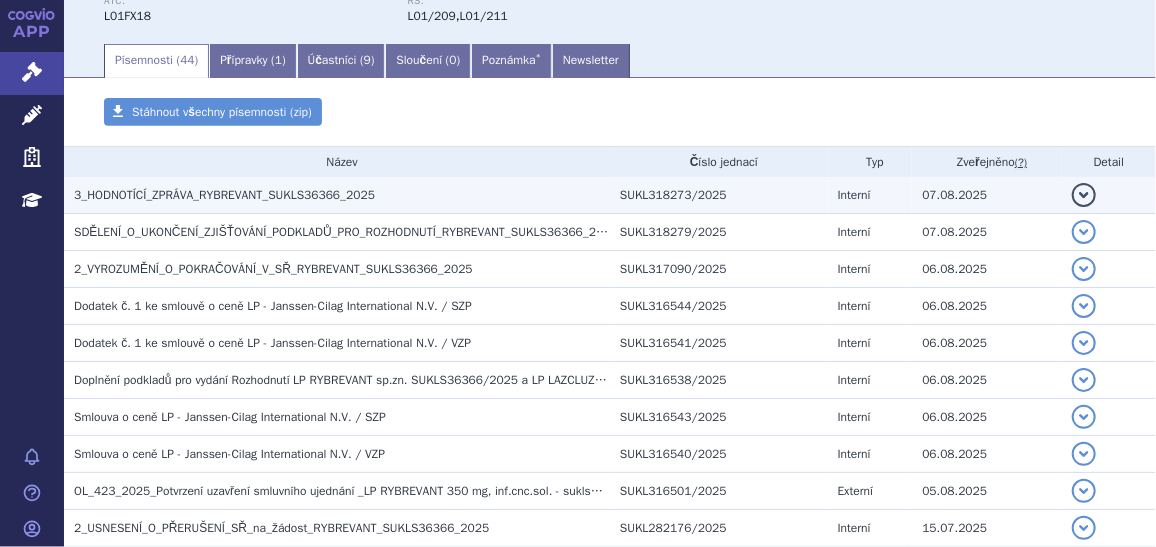 click on "3_HODNOTÍCÍ_ZPRÁVA_RYBREVANT_SUKLS36366_2025" at bounding box center [224, 195] 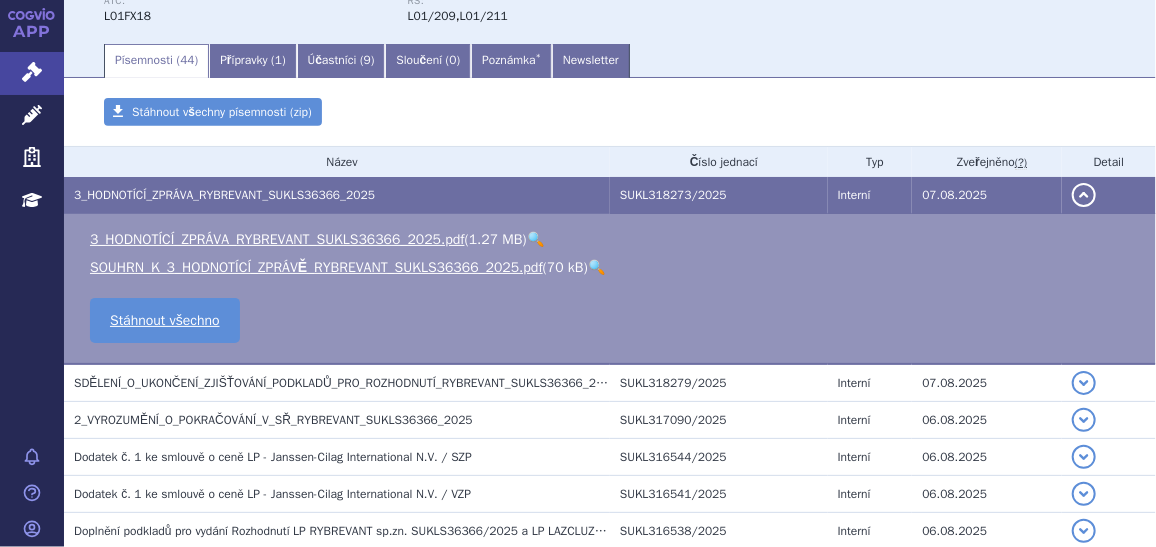 click on "🔍" at bounding box center [596, 267] 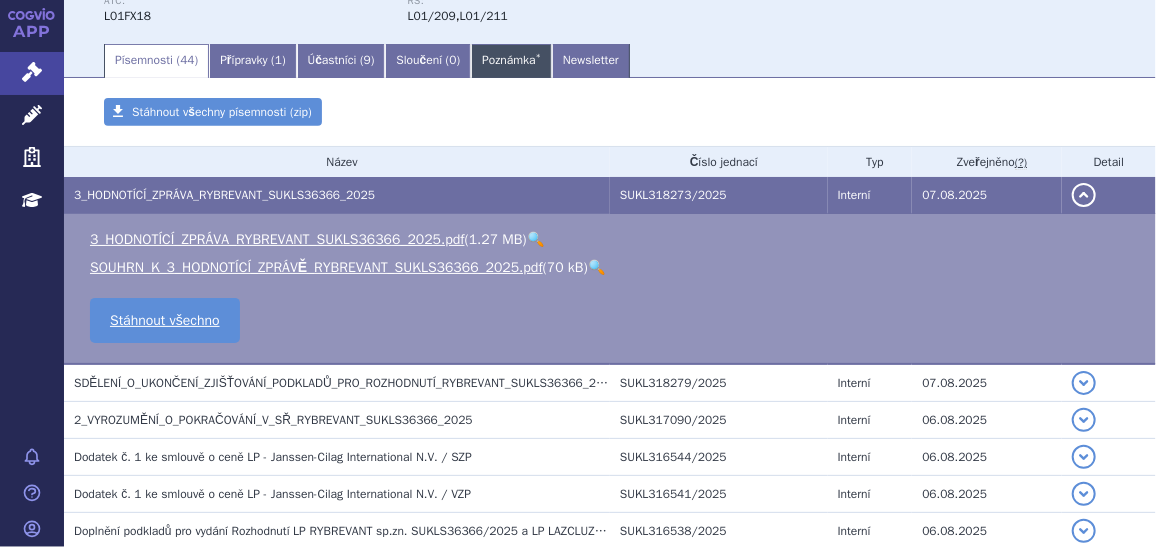 click on "Poznámka
*" at bounding box center (511, 61) 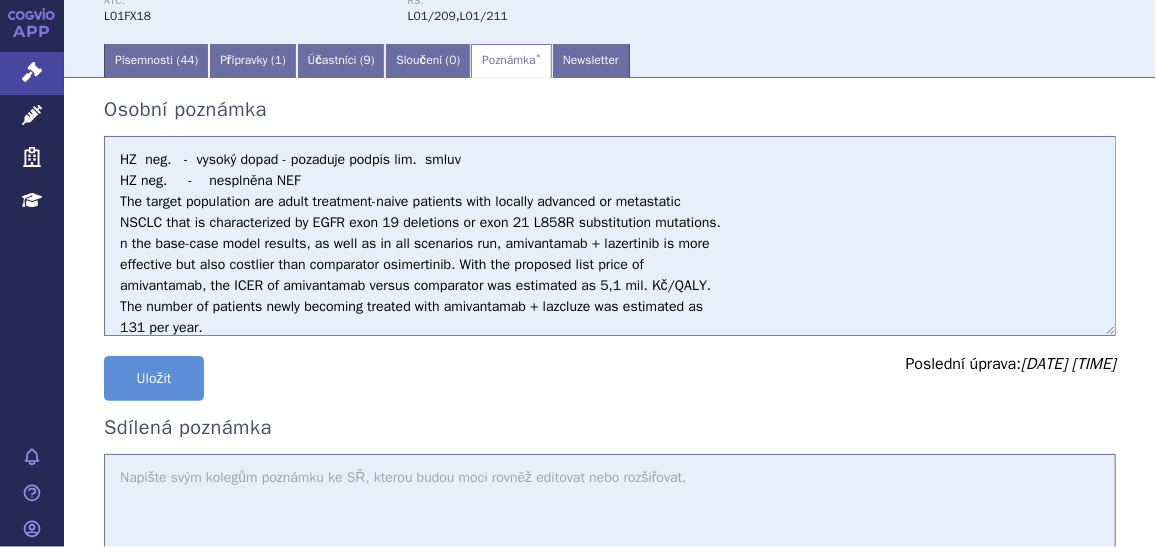 click on "HZ  neg.   -  vysoký dopad - pozaduje podpis lim.  smluv
HZ neg.     -    nesplněna NEF
The target population are adult treatment-naive patients with locally advanced or metastatic
NSCLC that is characterized by EGFR exon 19 deletions or exon 21 L858R substitution mutations.
n the base-case model results, as well as in all scenarios run, amivantamab + lazertinib is more
effective but also costlier than comparator osimertinib. With the proposed list price of
amivantamab, the ICER of amivantamab versus comparator was estimated as 5,1 mil. Kč/QALY.
The number of patients newly becoming treated with amivantamab + lazcluze was estimated as
131 per year.
The absolute budget impact of including combination RYBREVANT + LAZCLUZE from a payer
perspective is 239,2 – 596,7 mil. Kč in the 1st and 5th year, respectively." at bounding box center [610, 236] 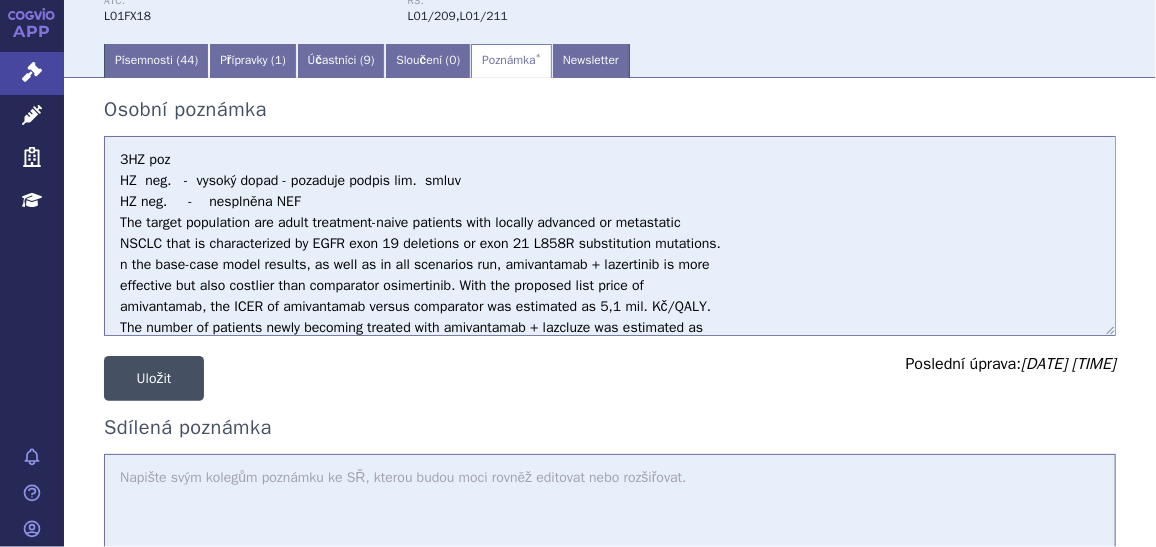 type on "3HZ poz
HZ  neg.   -  vysoký dopad - pozaduje podpis lim.  smluv
HZ neg.     -    nesplněna NEF
The target population are adult treatment-naive patients with locally advanced or metastatic
NSCLC that is characterized by EGFR exon 19 deletions or exon 21 L858R substitution mutations.
n the base-case model results, as well as in all scenarios run, amivantamab + lazertinib is more
effective but also costlier than comparator osimertinib. With the proposed list price of
amivantamab, the ICER of amivantamab versus comparator was estimated as 5,1 mil. Kč/QALY.
The number of patients newly becoming treated with amivantamab + lazcluze was estimated as
131 per year.
The absolute budget impact of including combination RYBREVANT + LAZCLUZE from a payer
perspective is 239,2 – 596,7 mil. Kč in the 1st and 5th year, respectively." 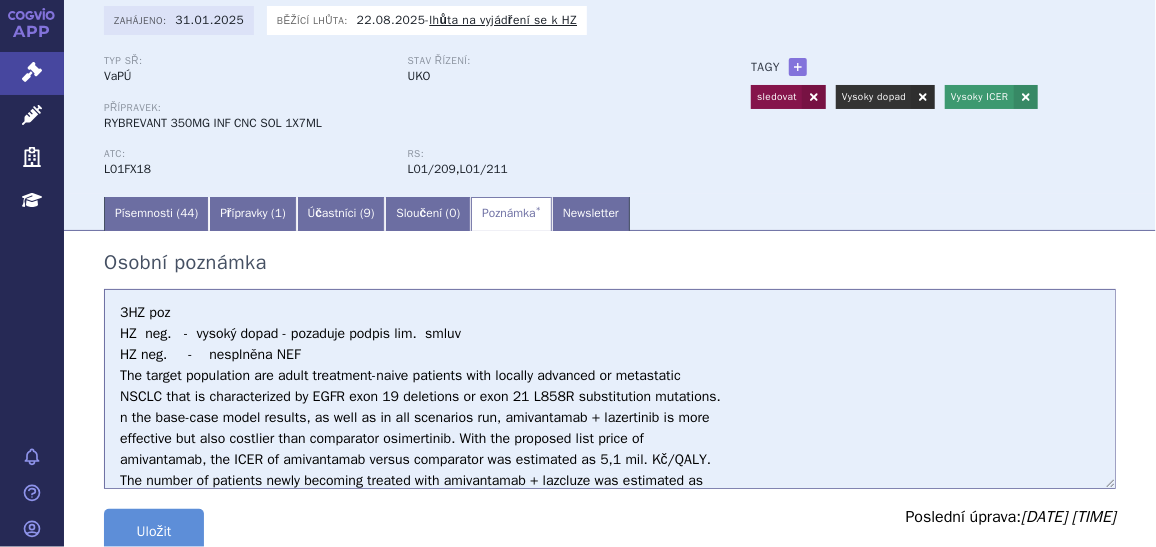 scroll, scrollTop: 124, scrollLeft: 0, axis: vertical 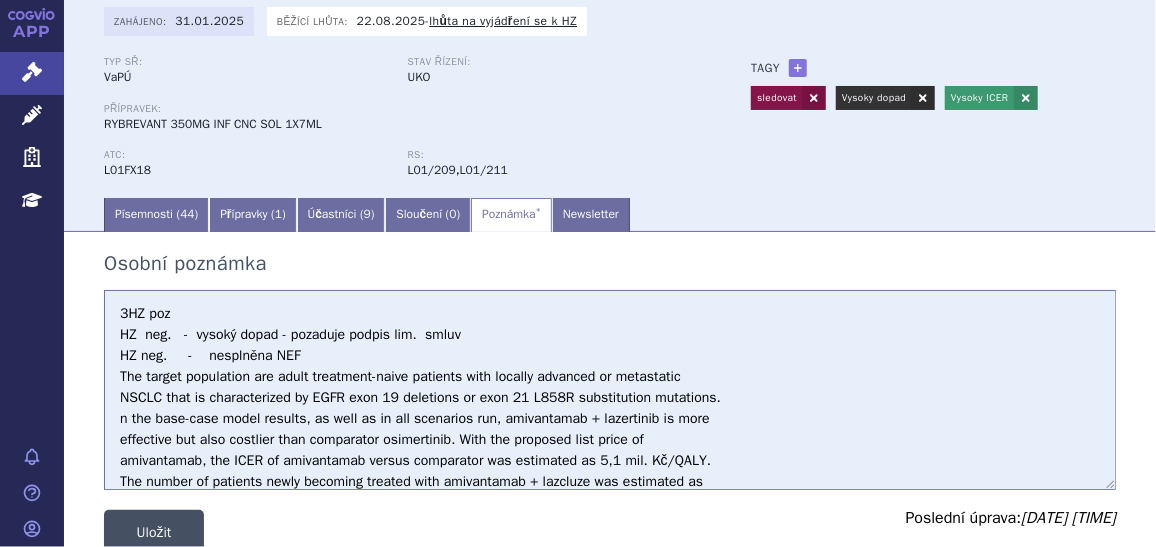 click on "Uložit" at bounding box center (154, 532) 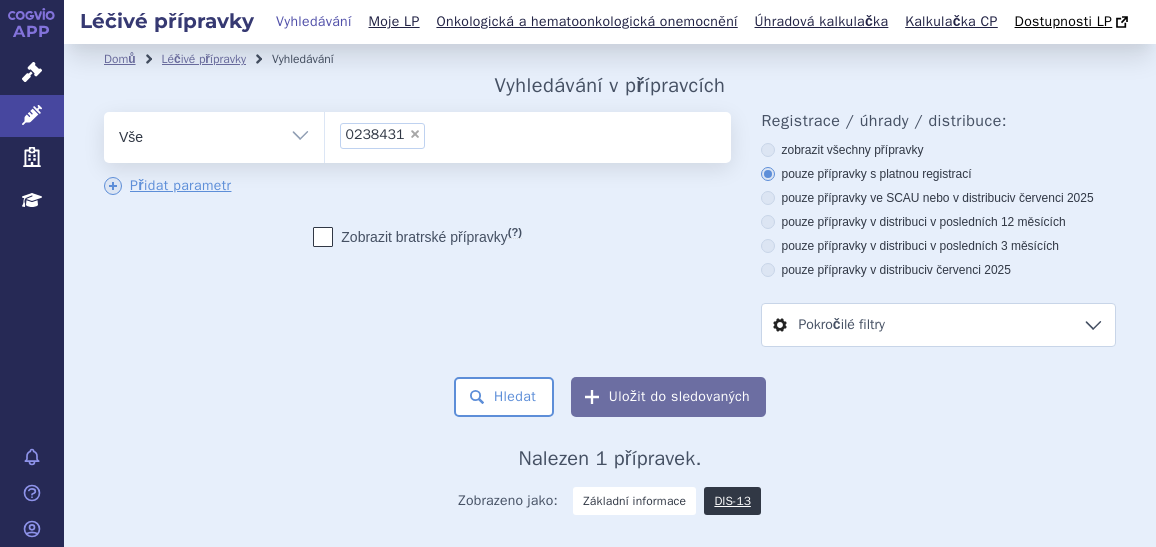 scroll, scrollTop: 0, scrollLeft: 0, axis: both 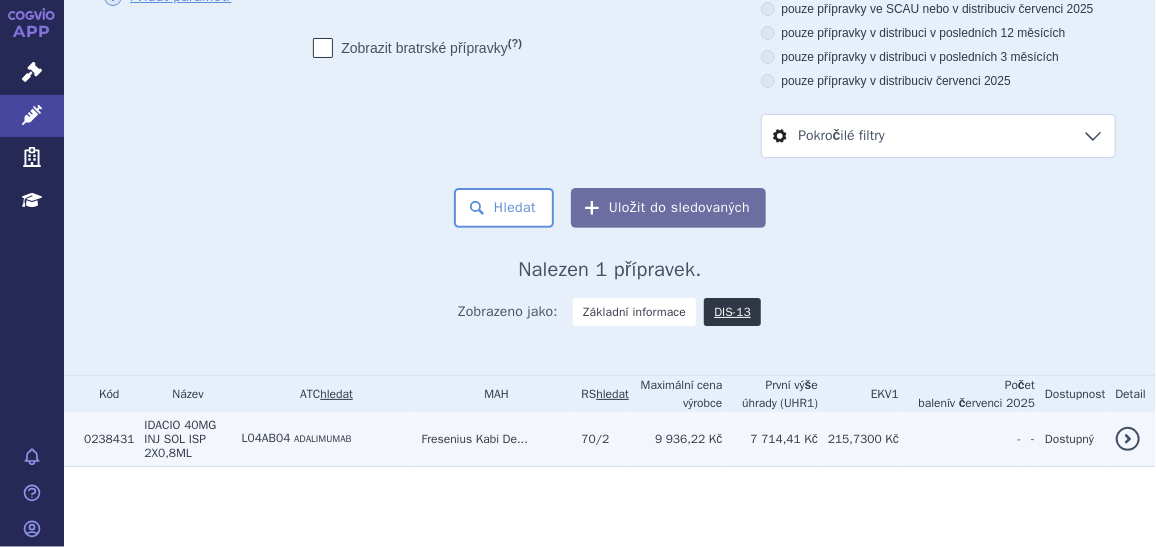 click on "IDACIO" at bounding box center (162, 425) 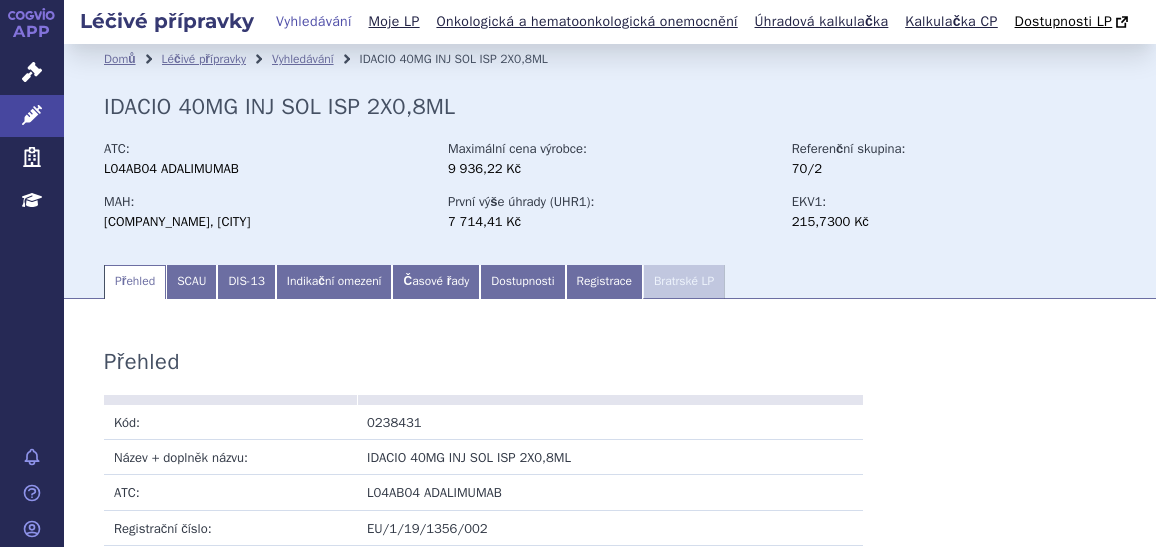 scroll, scrollTop: 0, scrollLeft: 0, axis: both 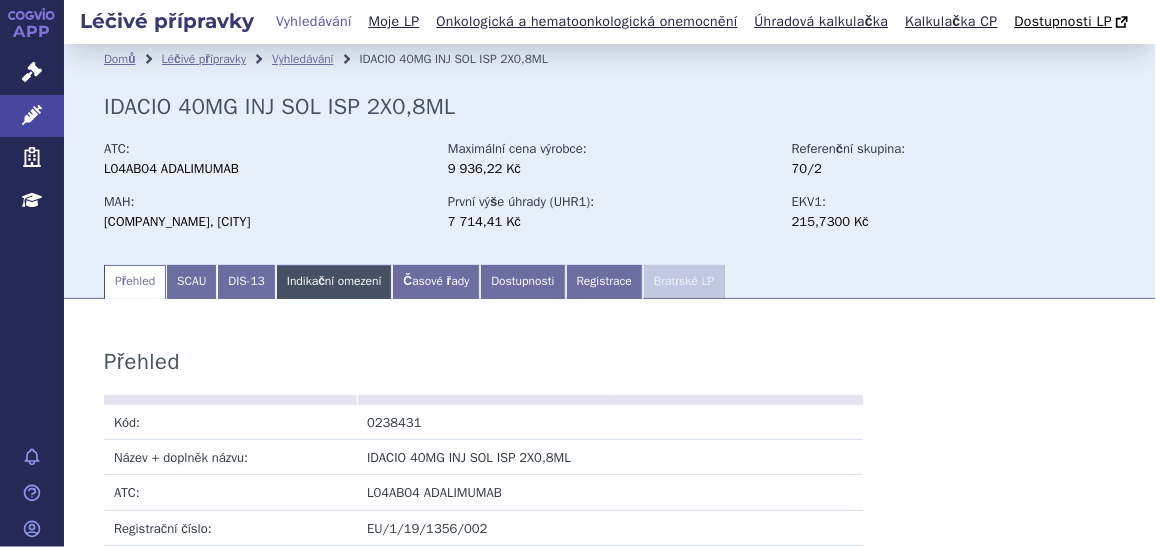 click on "Indikační omezení" at bounding box center [334, 282] 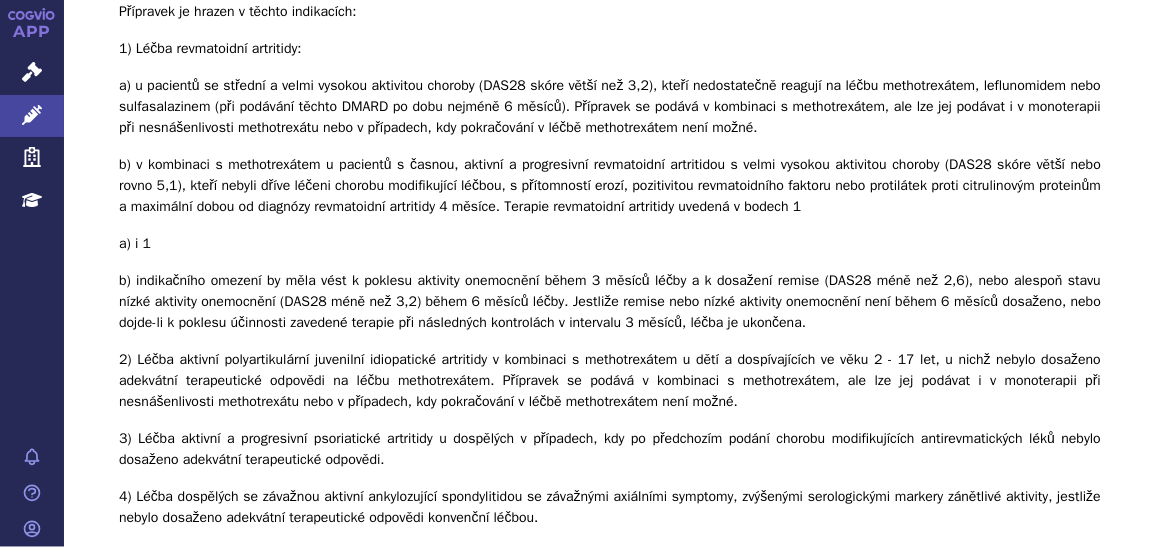 scroll, scrollTop: 601, scrollLeft: 0, axis: vertical 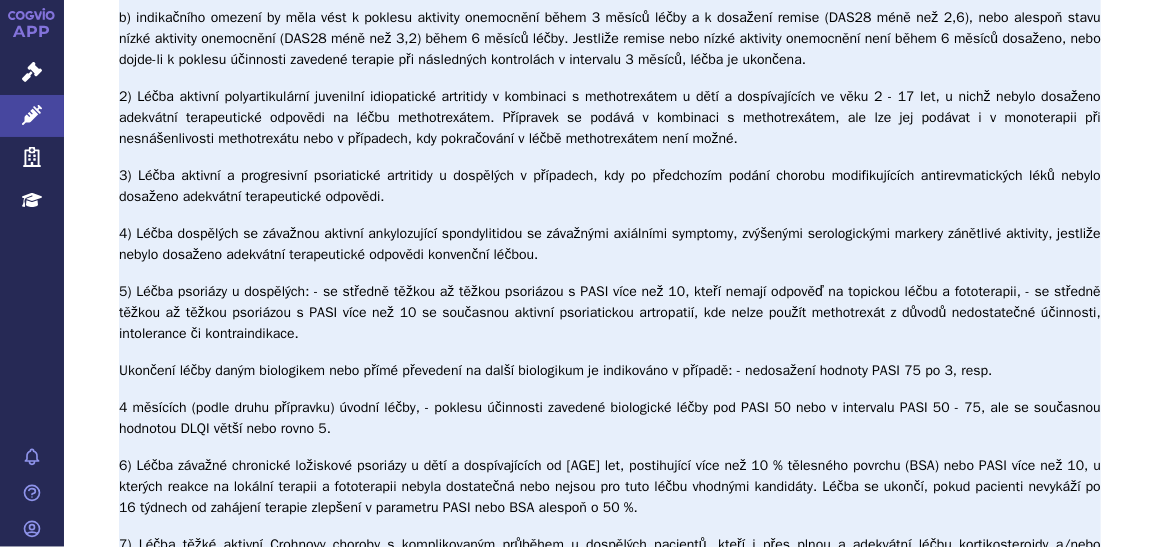 click on "Přípravek je hrazen v těchto indikacích:  1) Léčba revmatoidní artritidy:  a) u pacientů se střední a velmi vysokou aktivitou choroby (DAS28 skóre větší než 3,2), kteří nedostatečně reagují na léčbu methotrexátem, leflunomidem nebo sulfasalazinem (při podávání těchto DMARD po dobu nejméně 6 měsíců). Přípravek se podává v kombinaci s methotrexátem, ale lze jej podávat i v monoterapii při nesnášenlivosti methotrexátu nebo v případech, kdy pokračování v léčbě methotrexátem není možné.  b) v kombinaci s methotrexátem u pacientů s časnou, aktivní a progresivní revmatoidní artritidou s velmi vysokou aktivitou choroby (DAS28 skóre větší nebo rovno 5,1), kteří nebyli dříve léčeni chorobu modifikující léčbou, s přítomností erozí, pozitivitou revmatoidního faktoru nebo protilátek proti citrulinovým proteinům a maximální dobou od diagnózy revmatoidní artritidy 4 měsíce. Terapie revmatoidní artritidy uvedená v bodech 1 a) i 1" at bounding box center [610, 470] 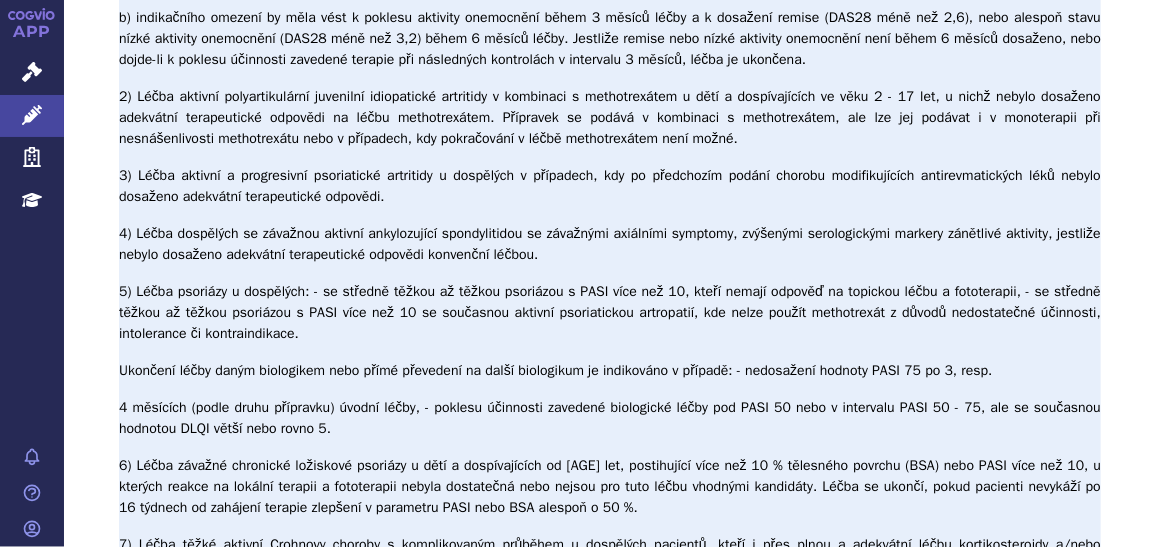 click on "Přípravek je hrazen v těchto indikacích:  1) Léčba revmatoidní artritidy:  a) u pacientů se střední a velmi vysokou aktivitou choroby (DAS28 skóre větší než 3,2), kteří nedostatečně reagují na léčbu methotrexátem, leflunomidem nebo sulfasalazinem (při podávání těchto DMARD po dobu nejméně 6 měsíců). Přípravek se podává v kombinaci s methotrexátem, ale lze jej podávat i v monoterapii při nesnášenlivosti methotrexátu nebo v případech, kdy pokračování v léčbě methotrexátem není možné.  b) v kombinaci s methotrexátem u pacientů s časnou, aktivní a progresivní revmatoidní artritidou s velmi vysokou aktivitou choroby (DAS28 skóre větší nebo rovno 5,1), kteří nebyli dříve léčeni chorobu modifikující léčbou, s přítomností erozí, pozitivitou revmatoidního faktoru nebo protilátek proti citrulinovým proteinům a maximální dobou od diagnózy revmatoidní artritidy 4 měsíce. Terapie revmatoidní artritidy uvedená v bodech 1 a) i 1" at bounding box center [610, 470] 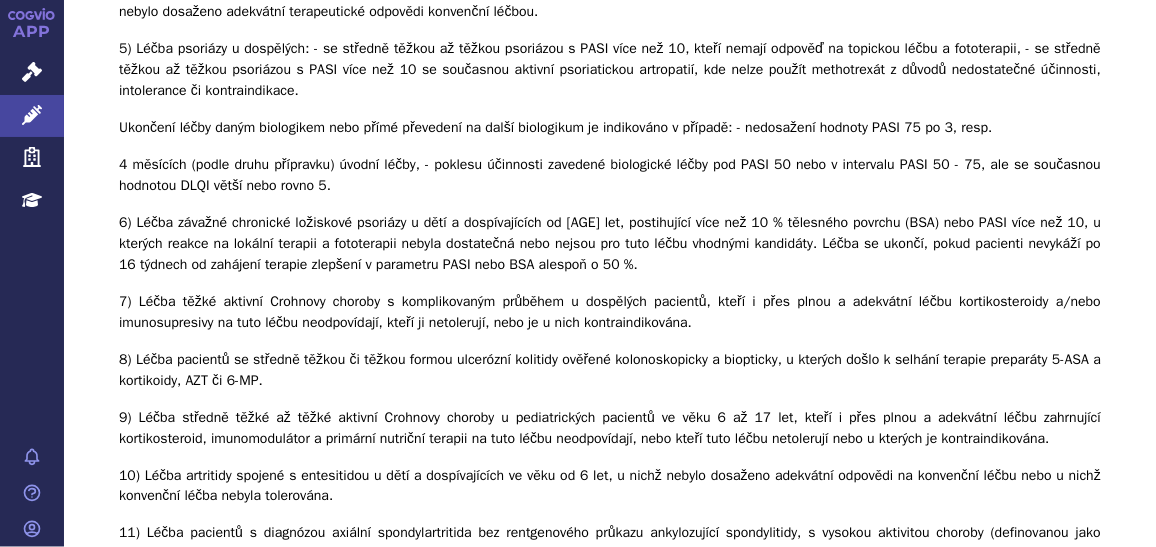 scroll, scrollTop: 1125, scrollLeft: 0, axis: vertical 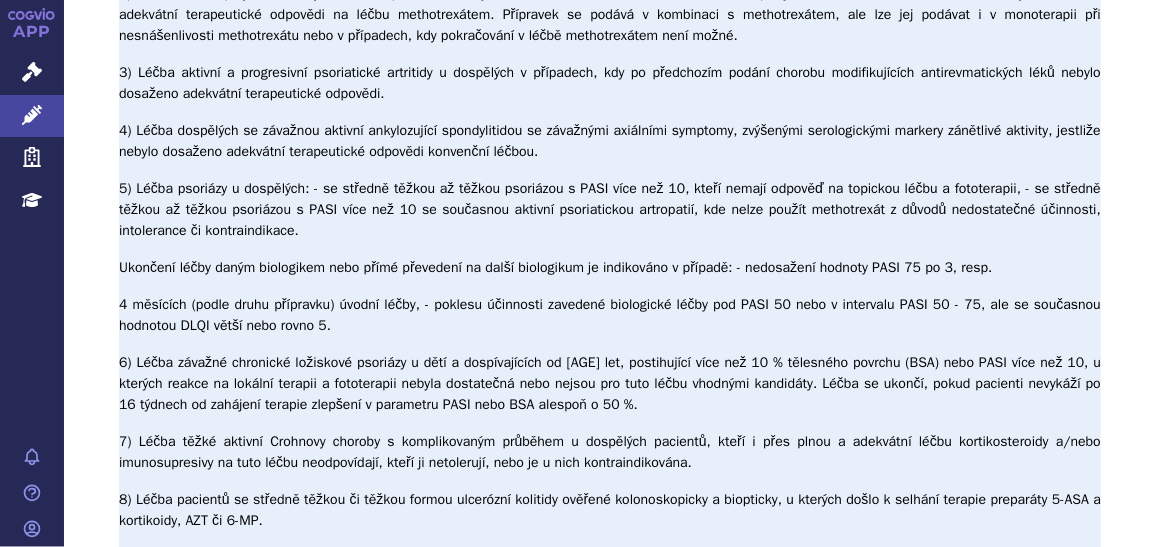 click on "Přípravek je hrazen v těchto indikacích:  1) Léčba revmatoidní artritidy:  a) u pacientů se střední a velmi vysokou aktivitou choroby (DAS28 skóre větší než 3,2), kteří nedostatečně reagují na léčbu methotrexátem, leflunomidem nebo sulfasalazinem (při podávání těchto DMARD po dobu nejméně 6 měsíců). Přípravek se podává v kombinaci s methotrexátem, ale lze jej podávat i v monoterapii při nesnášenlivosti methotrexátu nebo v případech, kdy pokračování v léčbě methotrexátem není možné.  b) v kombinaci s methotrexátem u pacientů s časnou, aktivní a progresivní revmatoidní artritidou s velmi vysokou aktivitou choroby (DAS28 skóre větší nebo rovno 5,1), kteří nebyli dříve léčeni chorobu modifikující léčbou, s přítomností erozí, pozitivitou revmatoidního faktoru nebo protilátek proti citrulinovým proteinům a maximální dobou od diagnózy revmatoidní artritidy 4 měsíce. Terapie revmatoidní artritidy uvedená v bodech 1 a) i 1" at bounding box center [610, 367] 